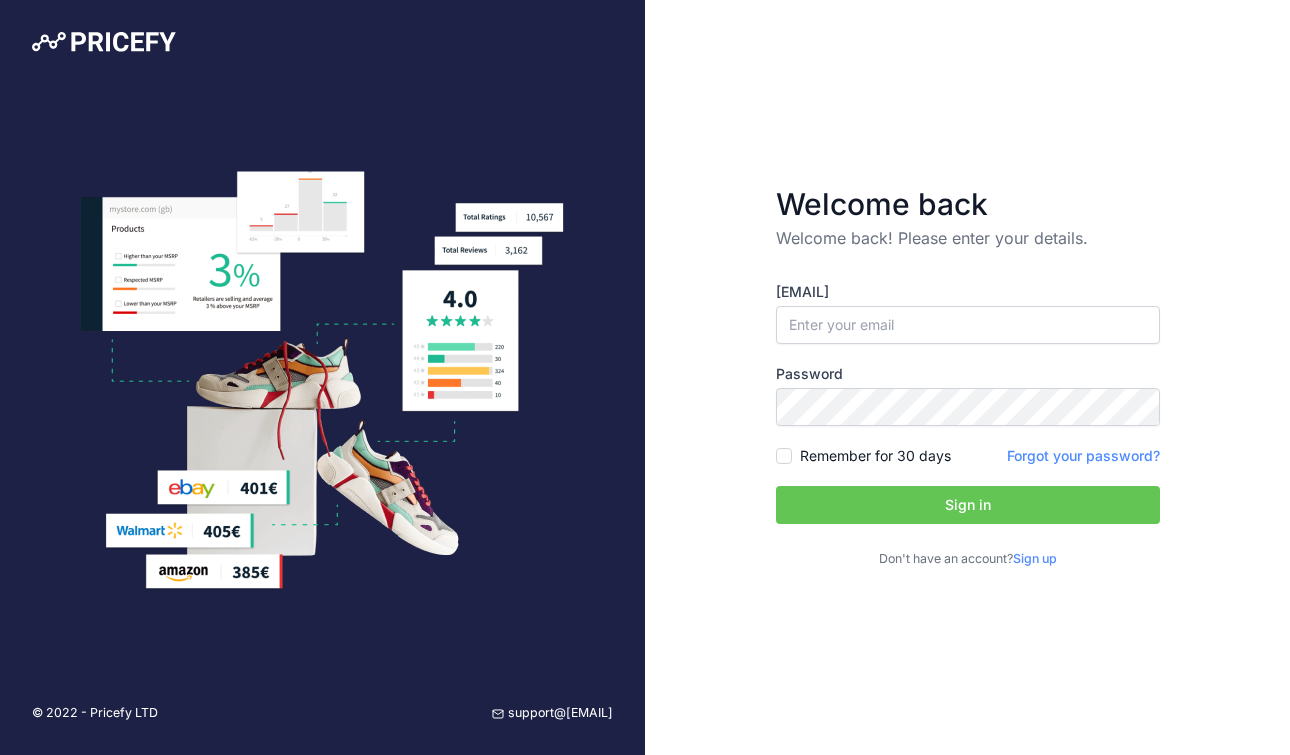 scroll, scrollTop: 0, scrollLeft: 0, axis: both 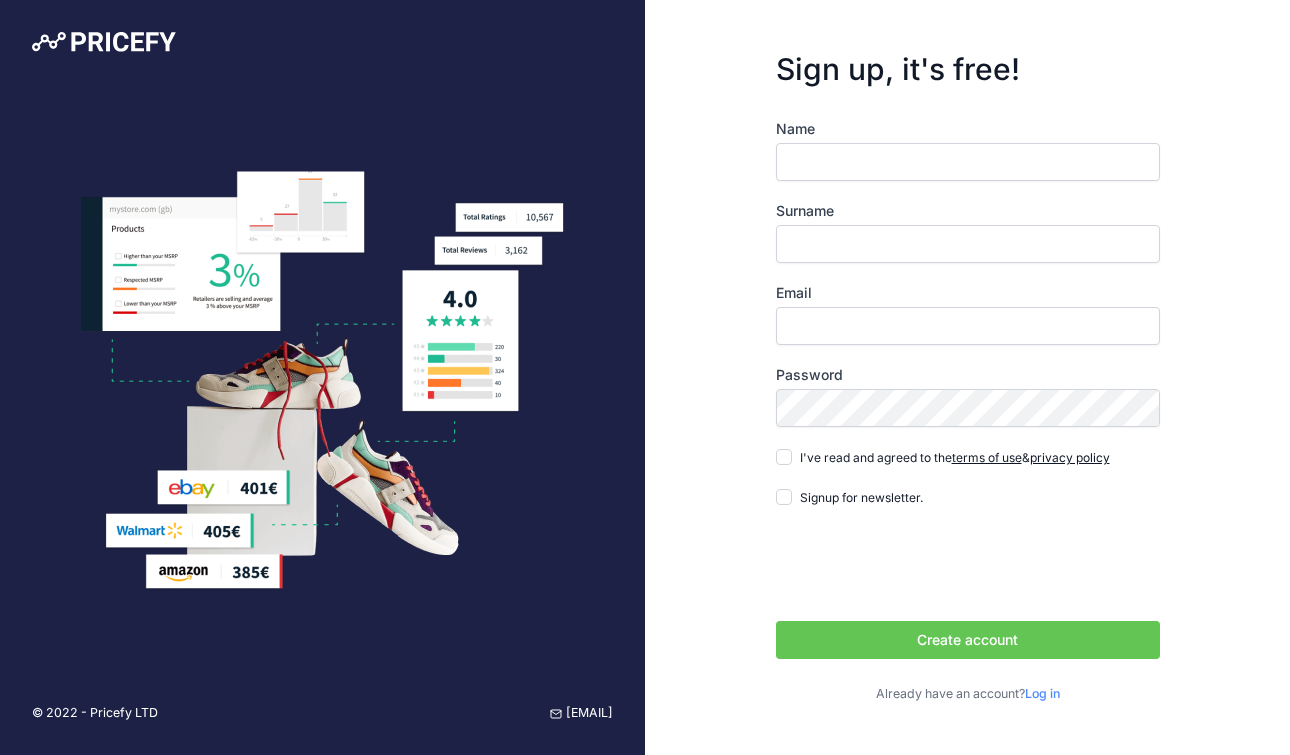 click on "Name" at bounding box center [968, 162] 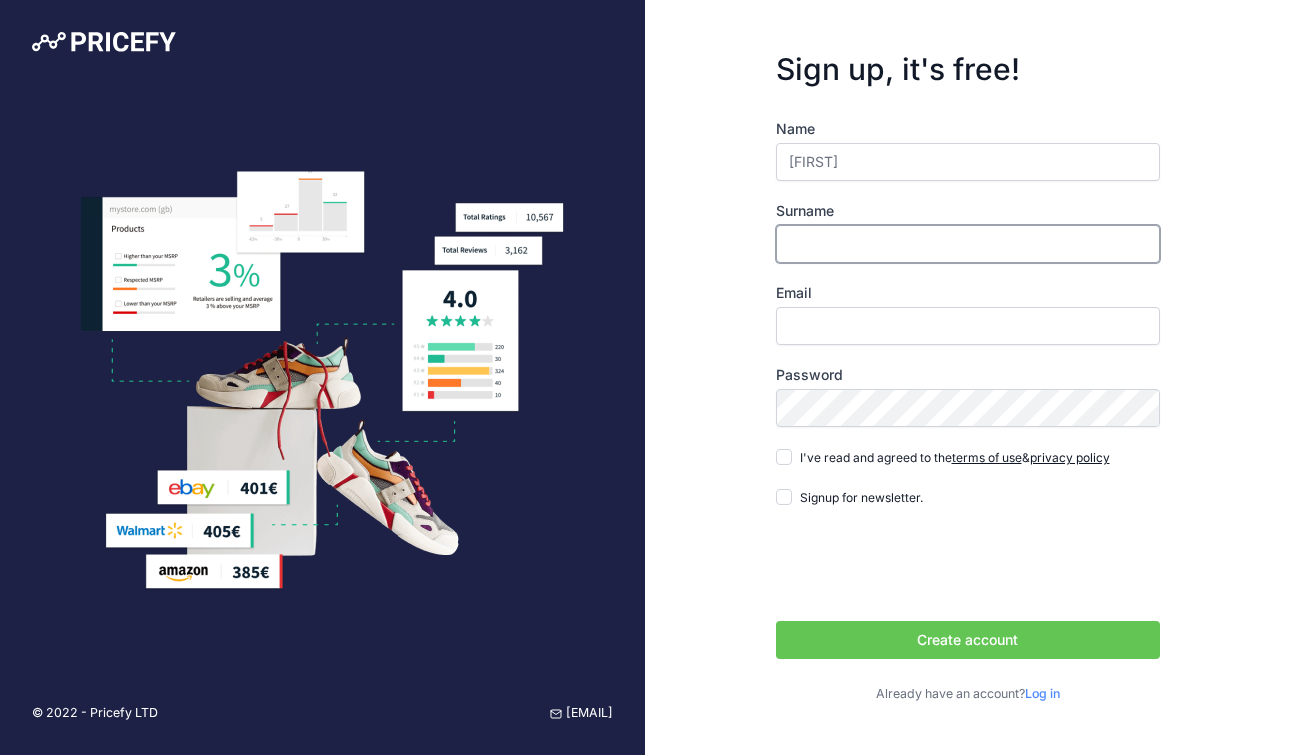 type on "[FIRST] [LAST]" 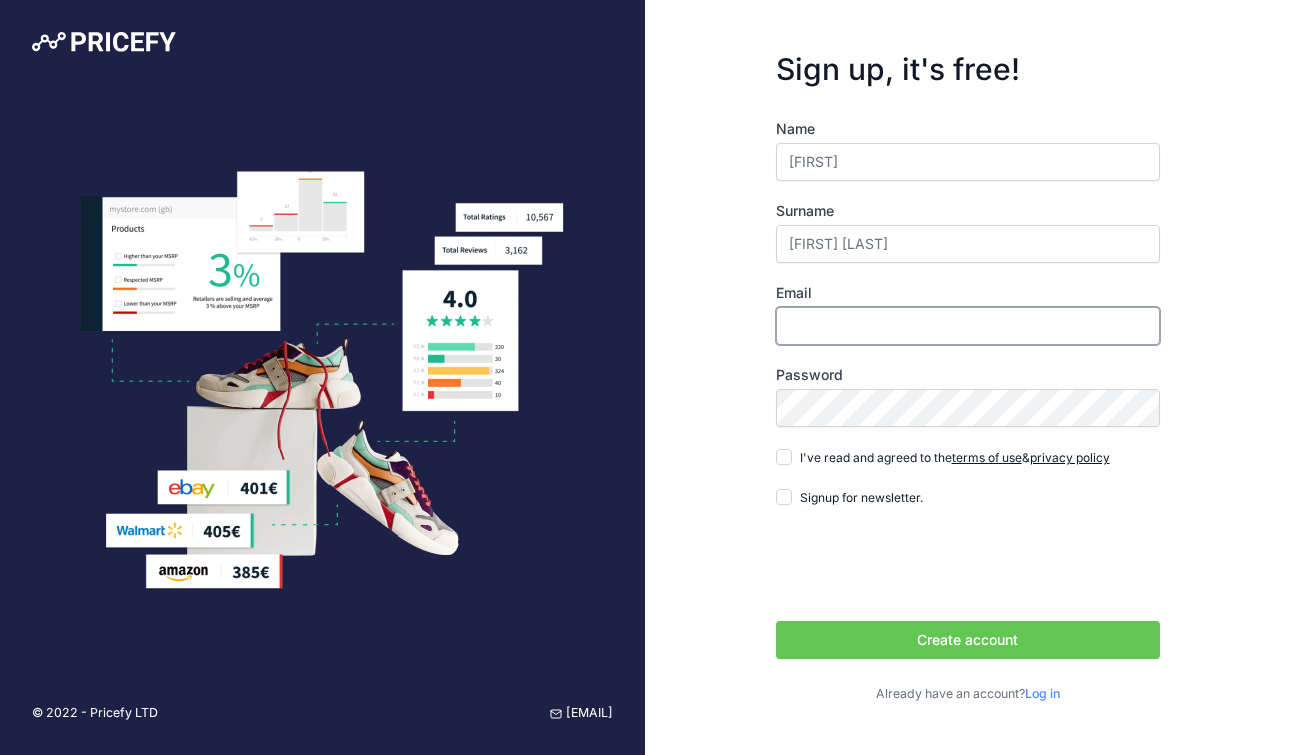 click on "Email" at bounding box center (968, 326) 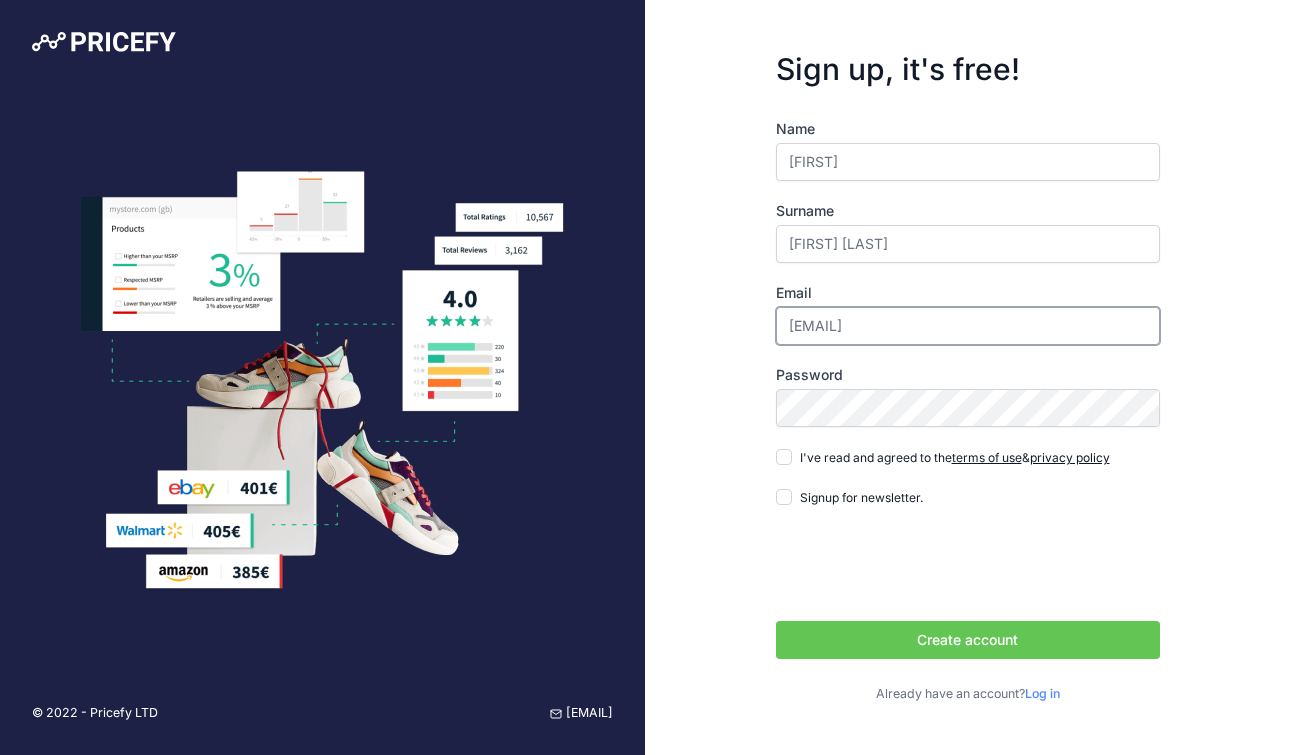 type on "[EMAIL]" 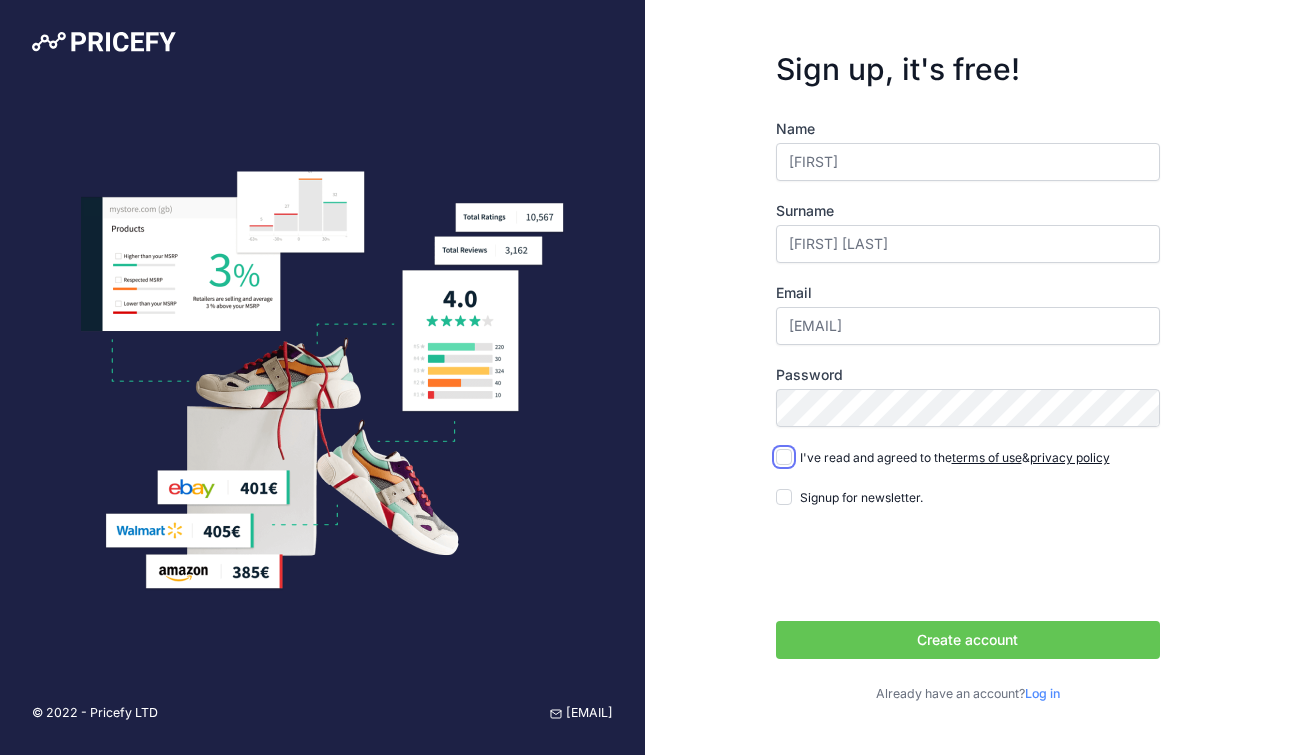 click on "I've read and agreed to the
terms of use  &
privacy policy" at bounding box center (784, 457) 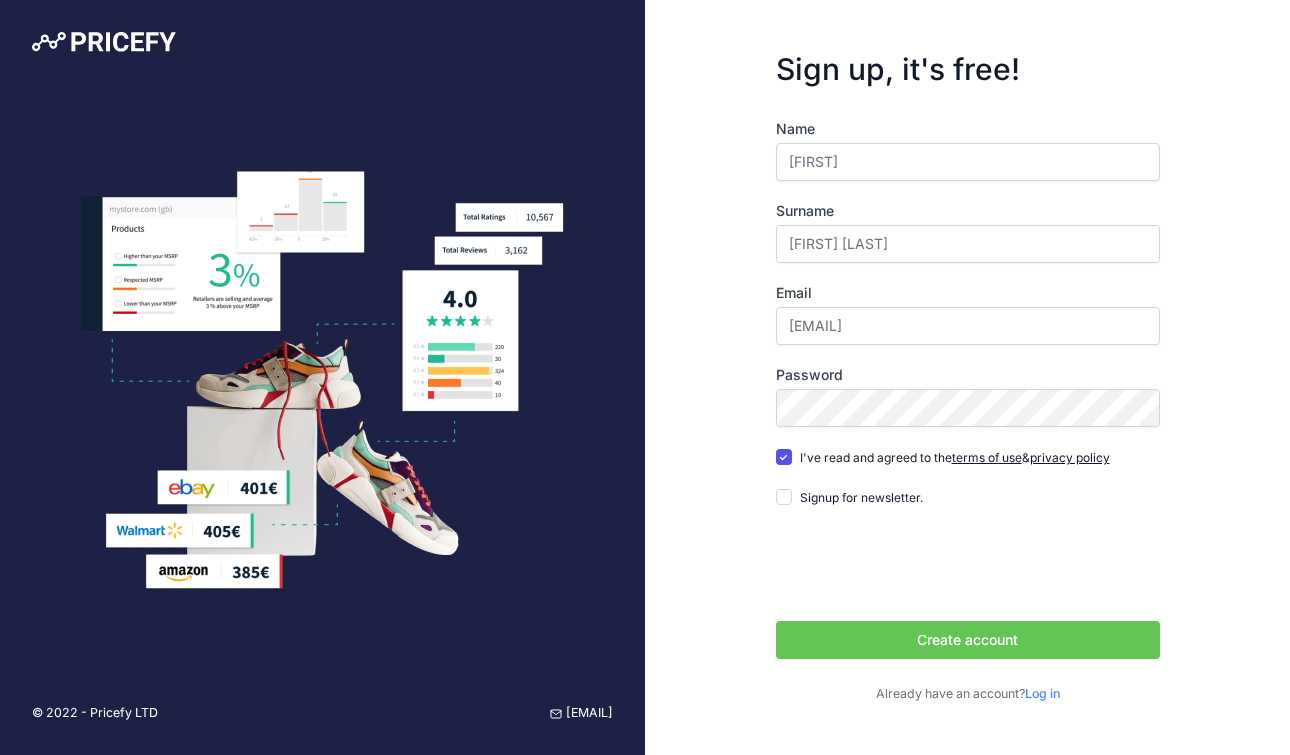 click on "Create account" at bounding box center (968, 640) 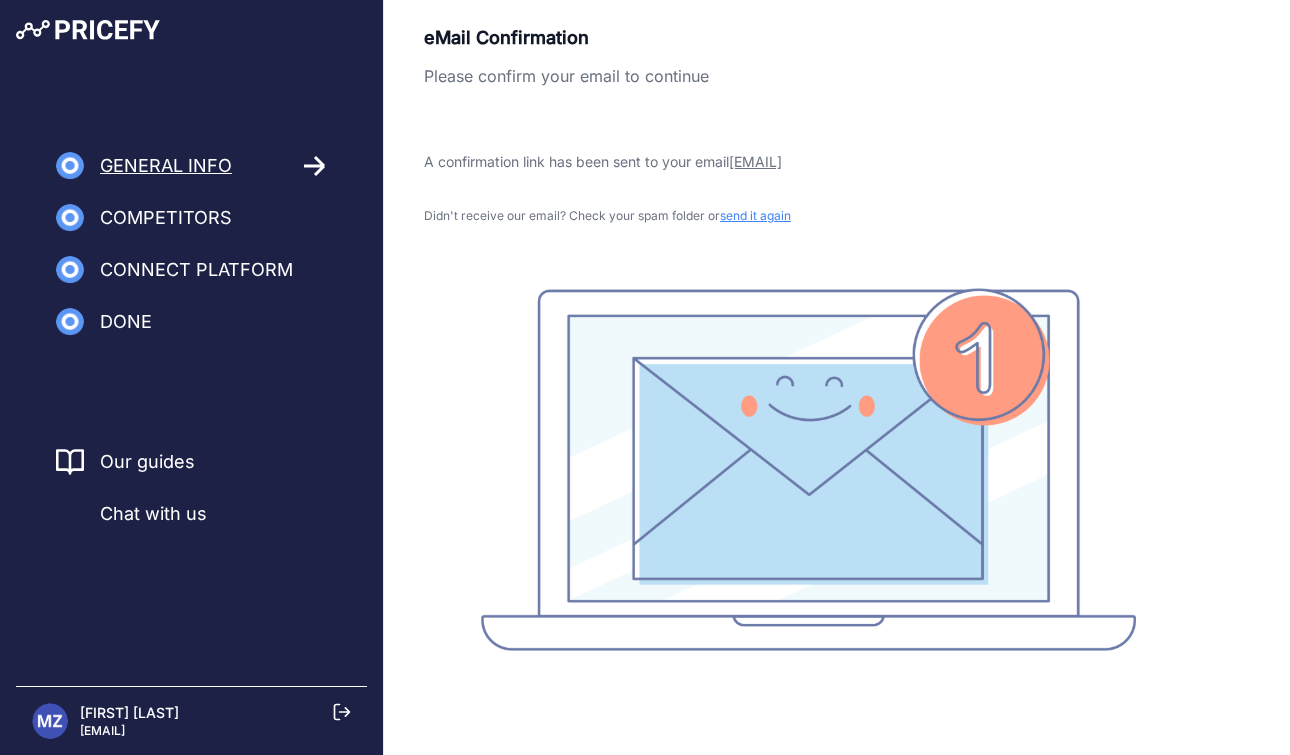 scroll, scrollTop: 0, scrollLeft: 0, axis: both 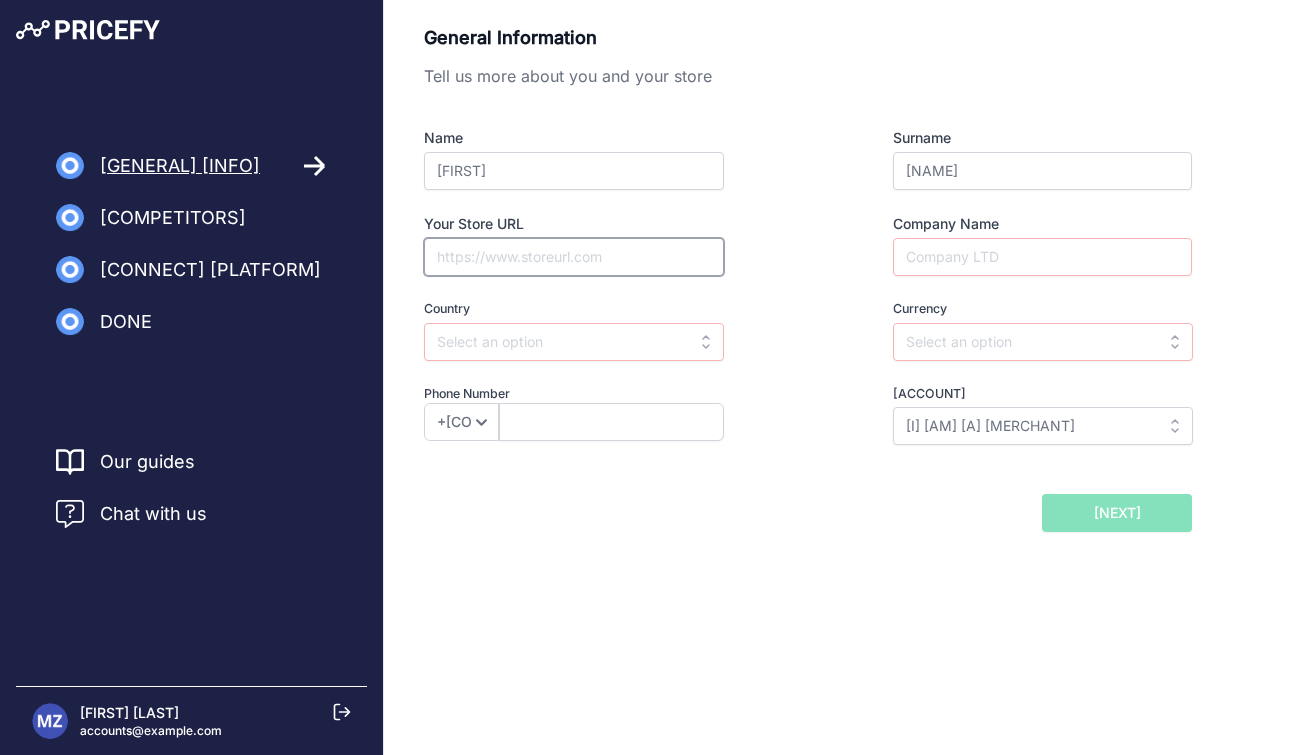 click on "Your Store URL" at bounding box center [574, 257] 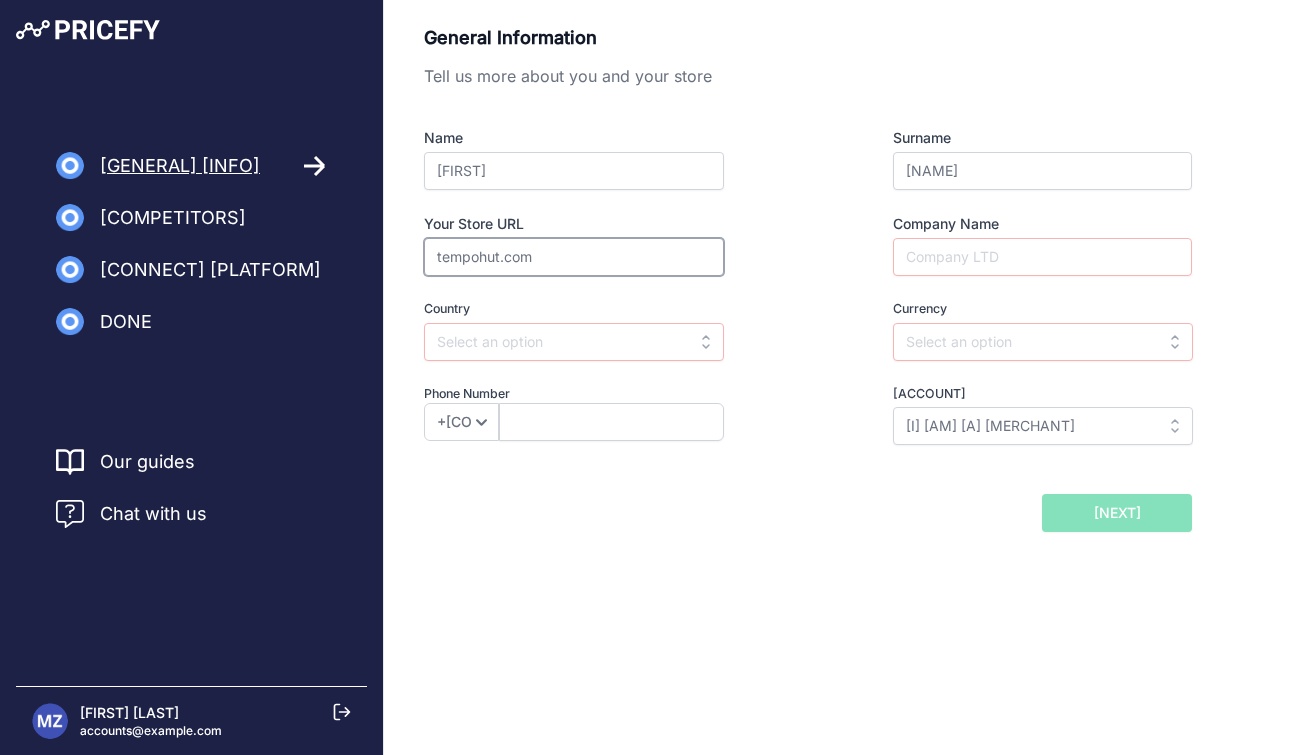 type on "tempohut.com" 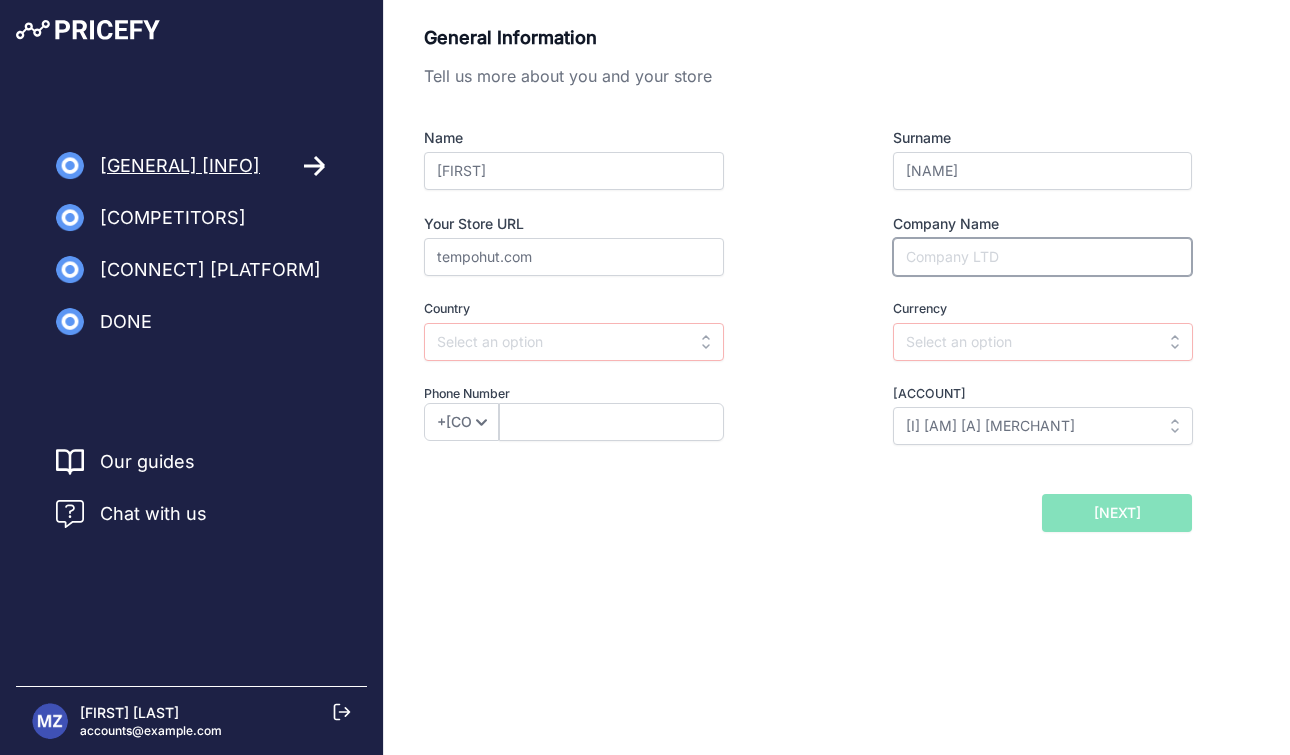 click on "Company Name" at bounding box center [1042, 257] 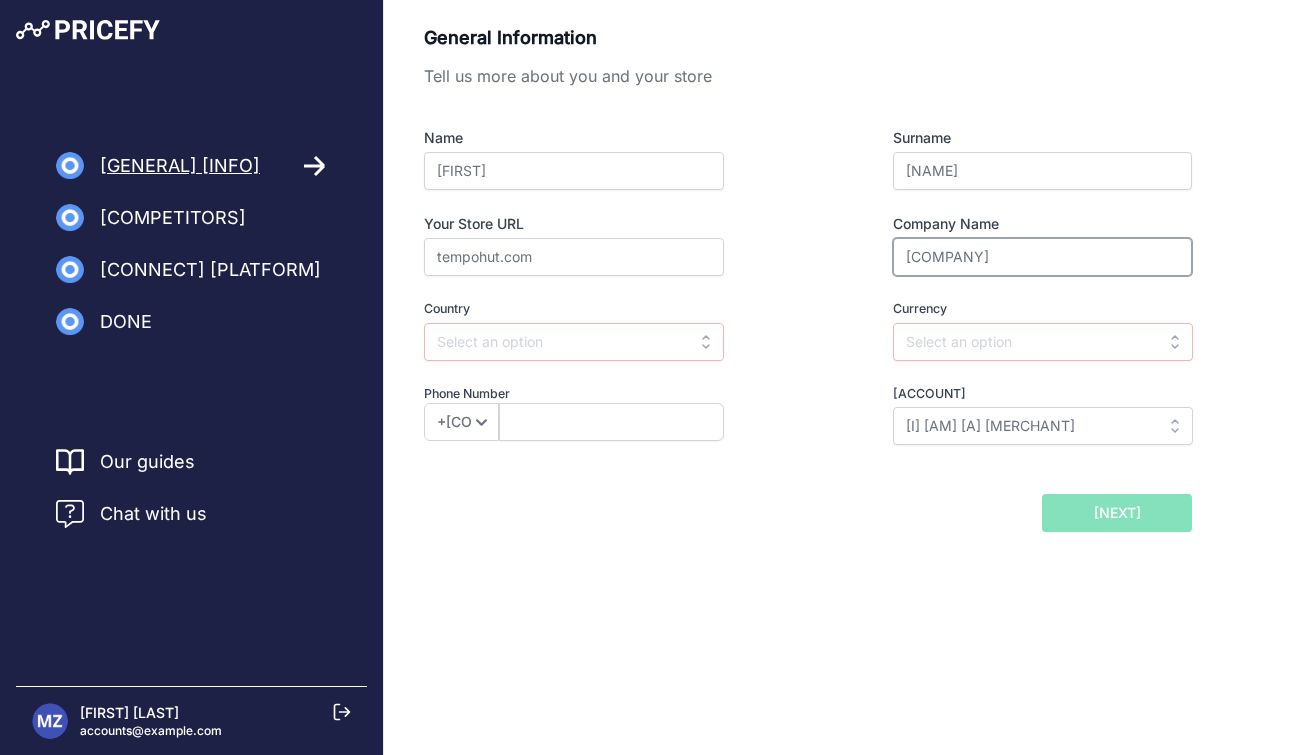 type on "Tempo Hut Inc." 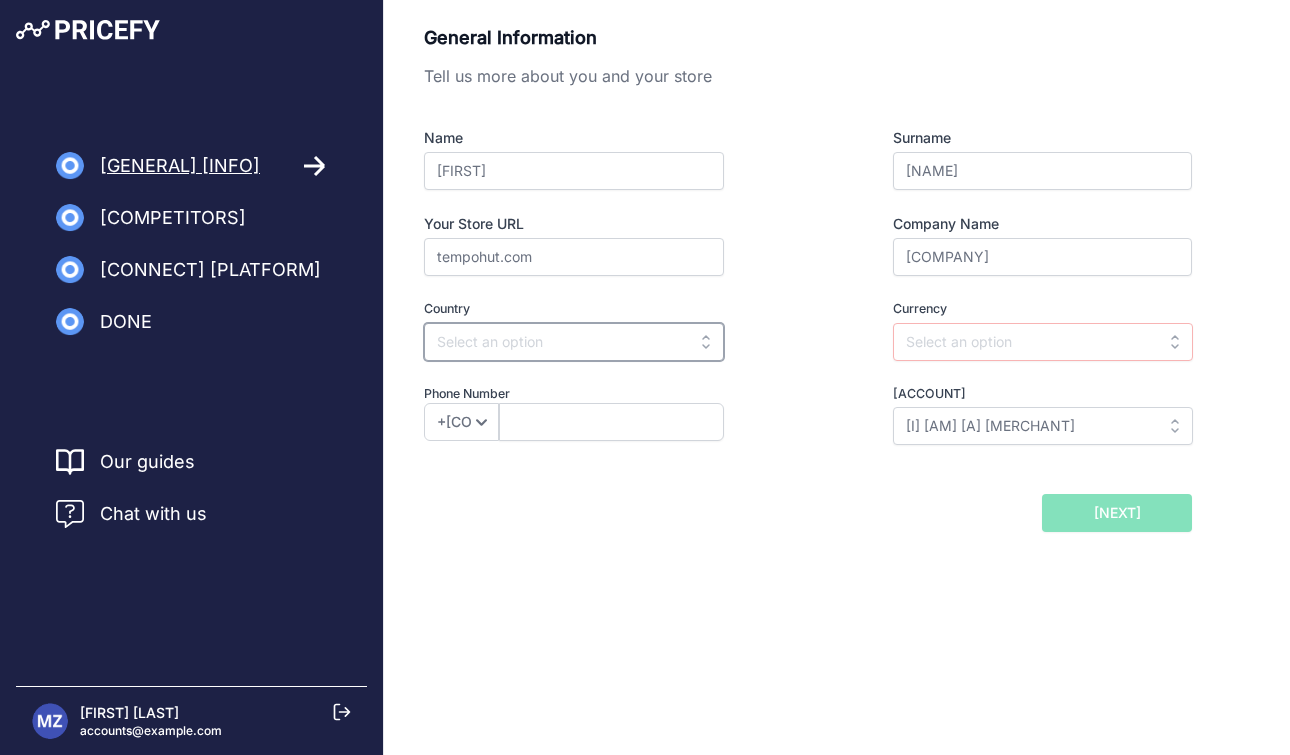 click at bounding box center (574, 342) 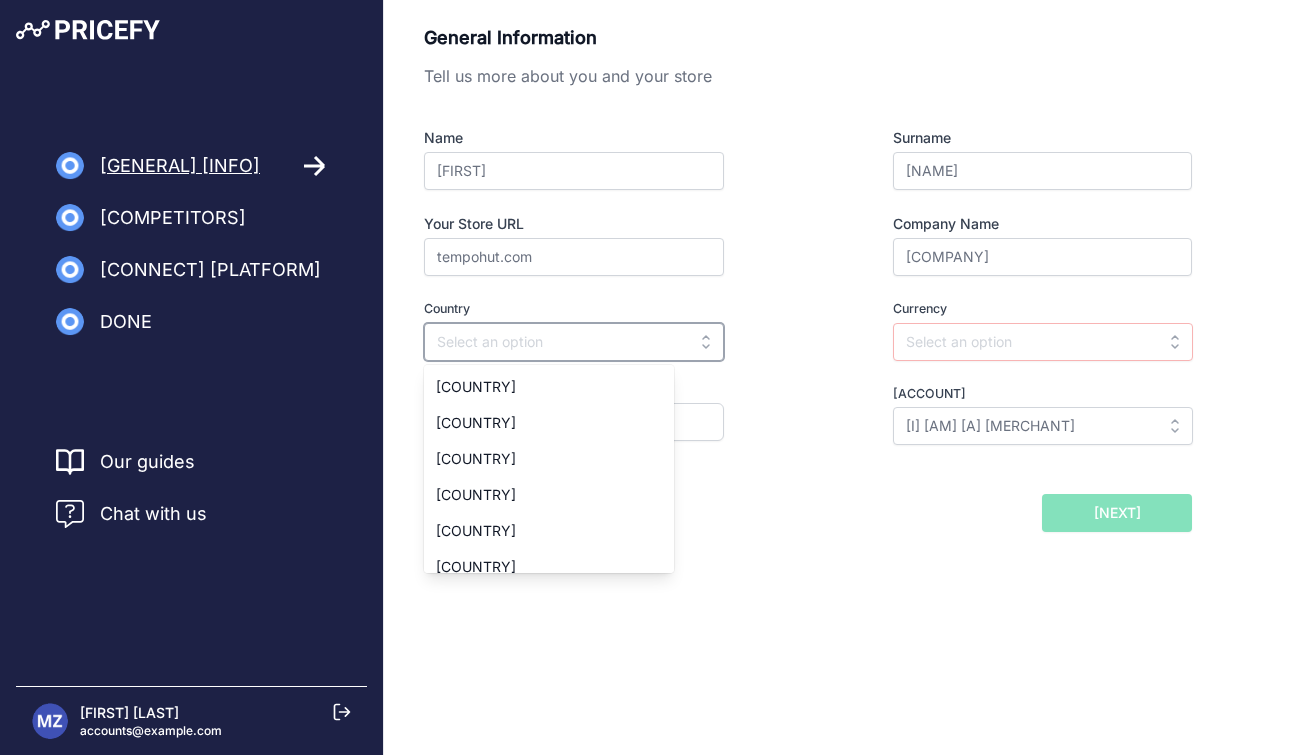 type on "Canada" 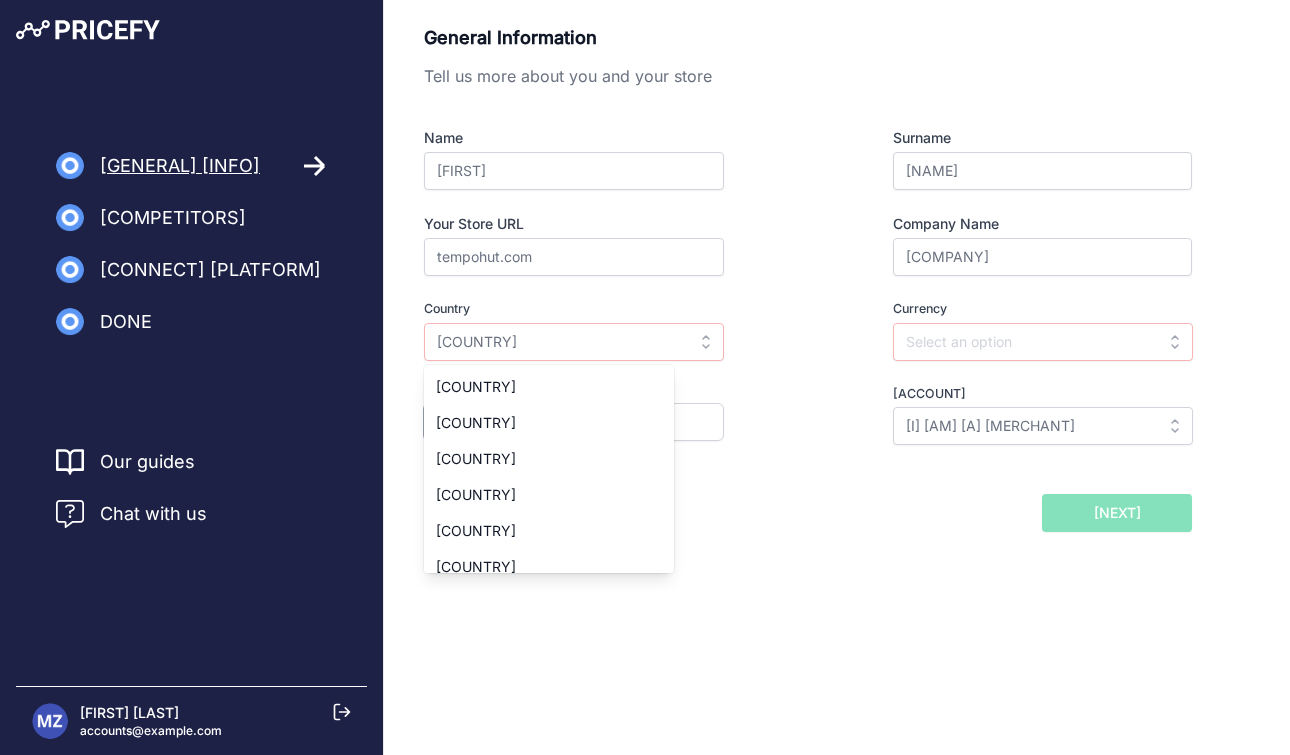 select on "1" 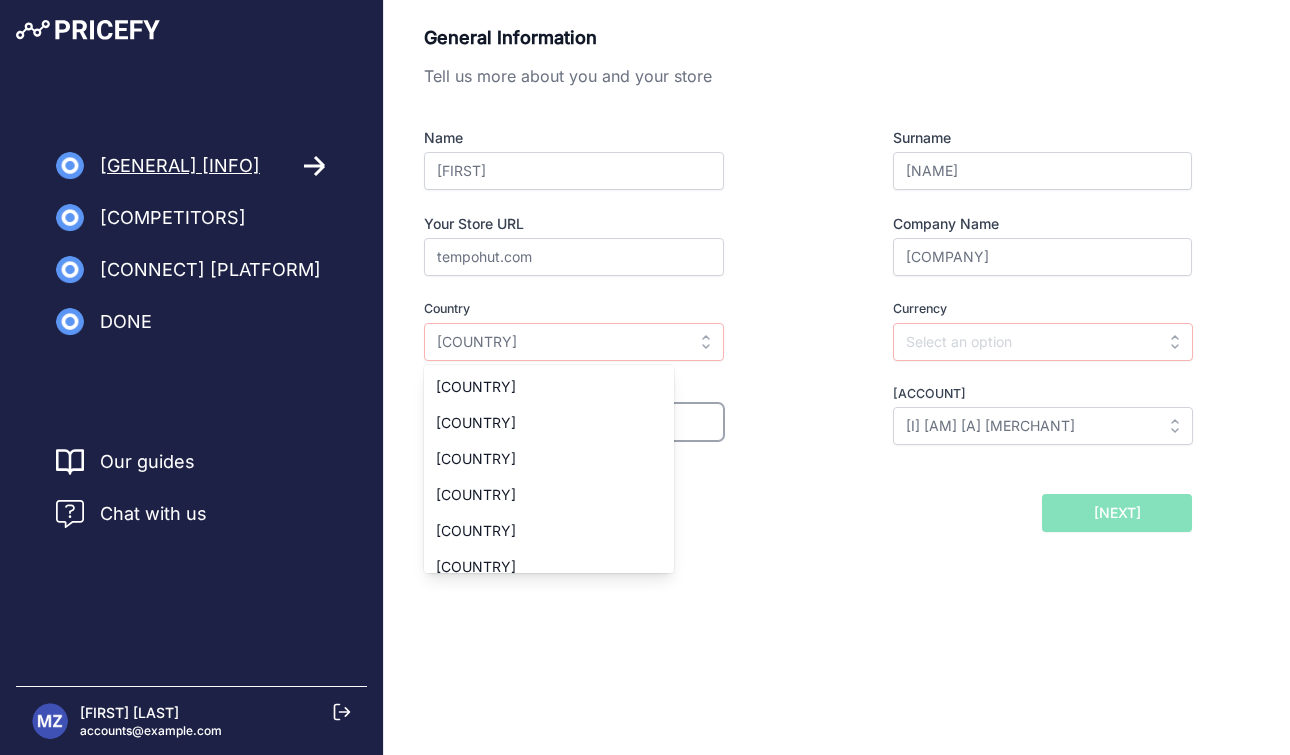 type on "5145765747" 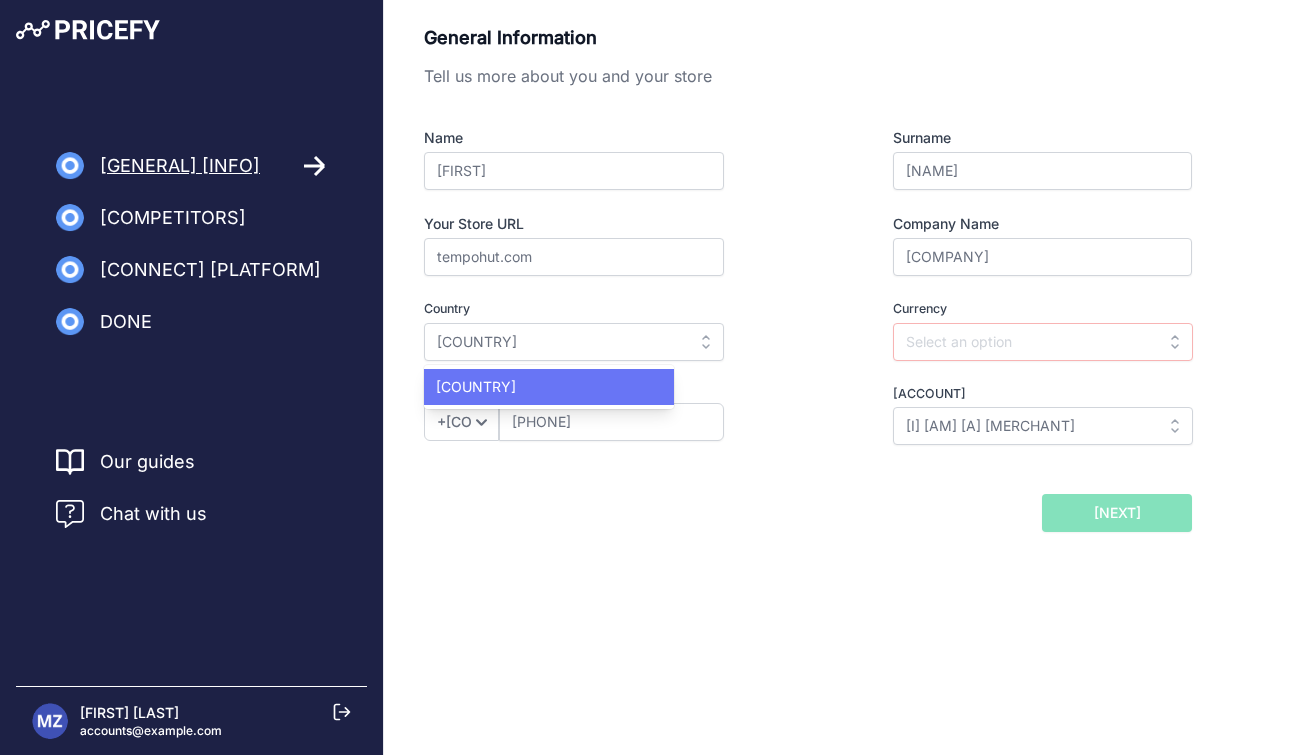 click on "Canada" at bounding box center [549, 387] 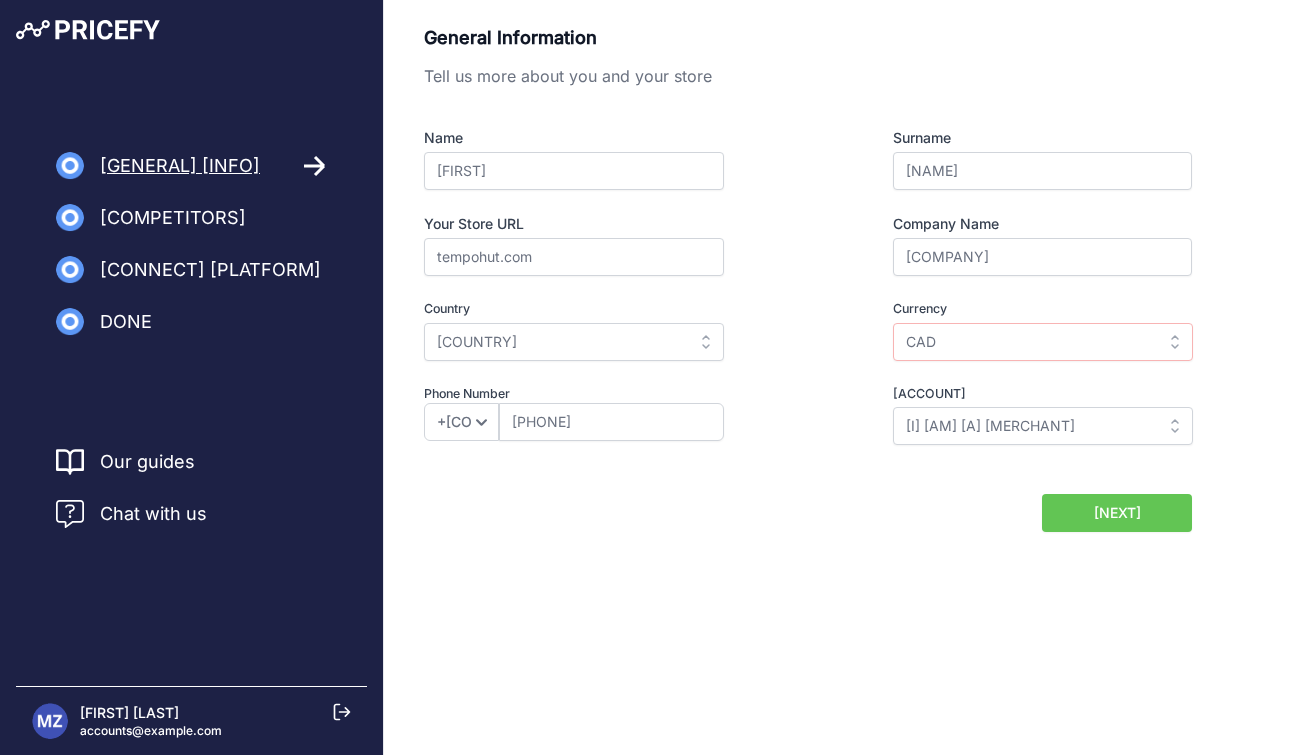click on "Name
Mojtaba
Surname
Zokaei Ashtiani
Your Store URL
tempohut.com
Company Name
Tempo Hut Inc.
Country
Select country
Afghanistan
Åland Islands
Albania
Algeria
American Samoa
Andorra" at bounding box center [808, 286] 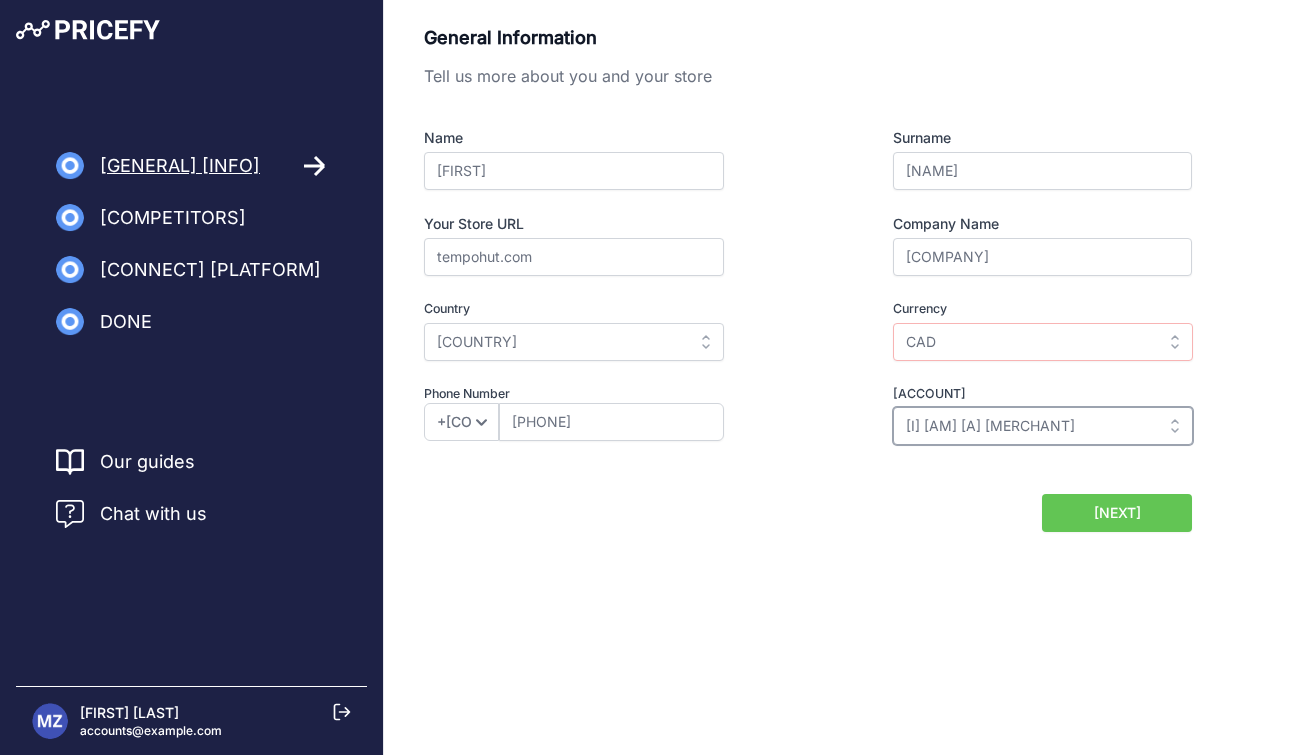click on "I am a Merchant" at bounding box center (1043, 426) 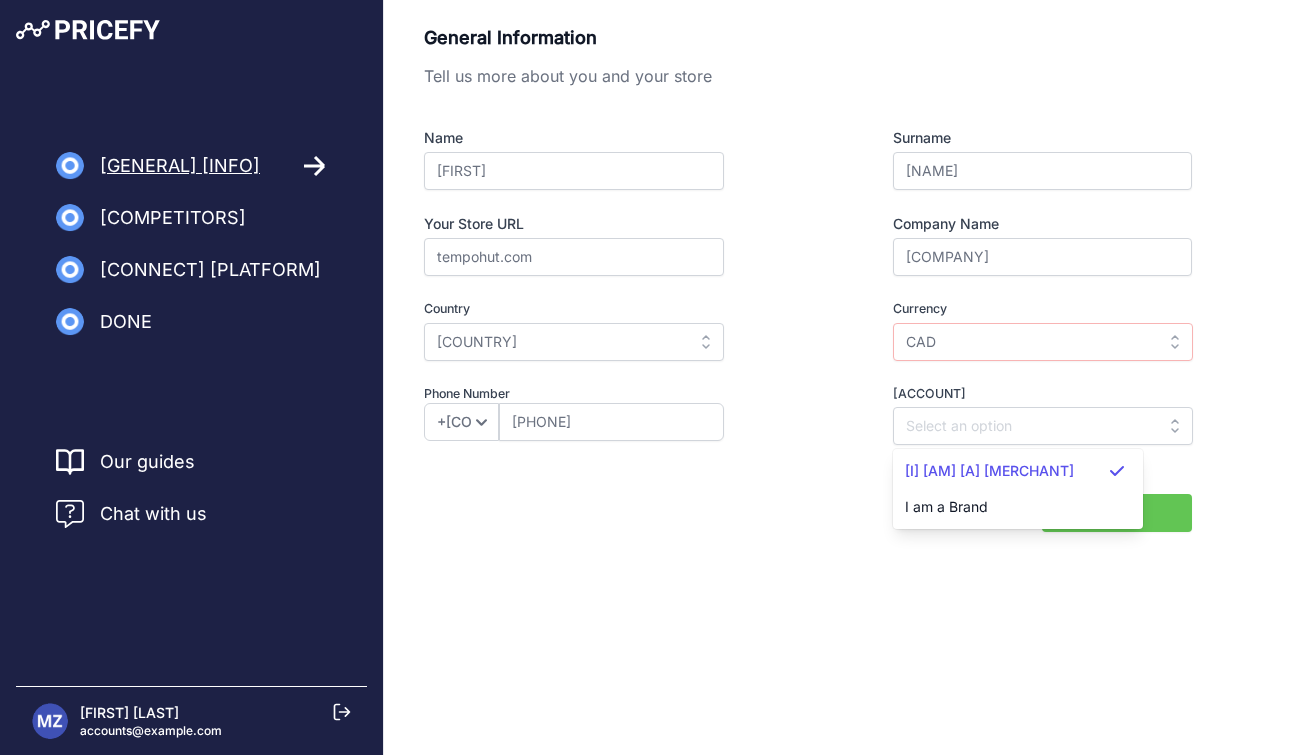 click on "General Information
Tell us more about you and your store
Name
Mojtaba
Surname
Zokaei Ashtiani
Your Store URL
tempohut.com
Company Name
Tempo Hut Inc.
Country
Select country
Afghanistan
Åland Islands
Albania
FJD" at bounding box center (808, 249) 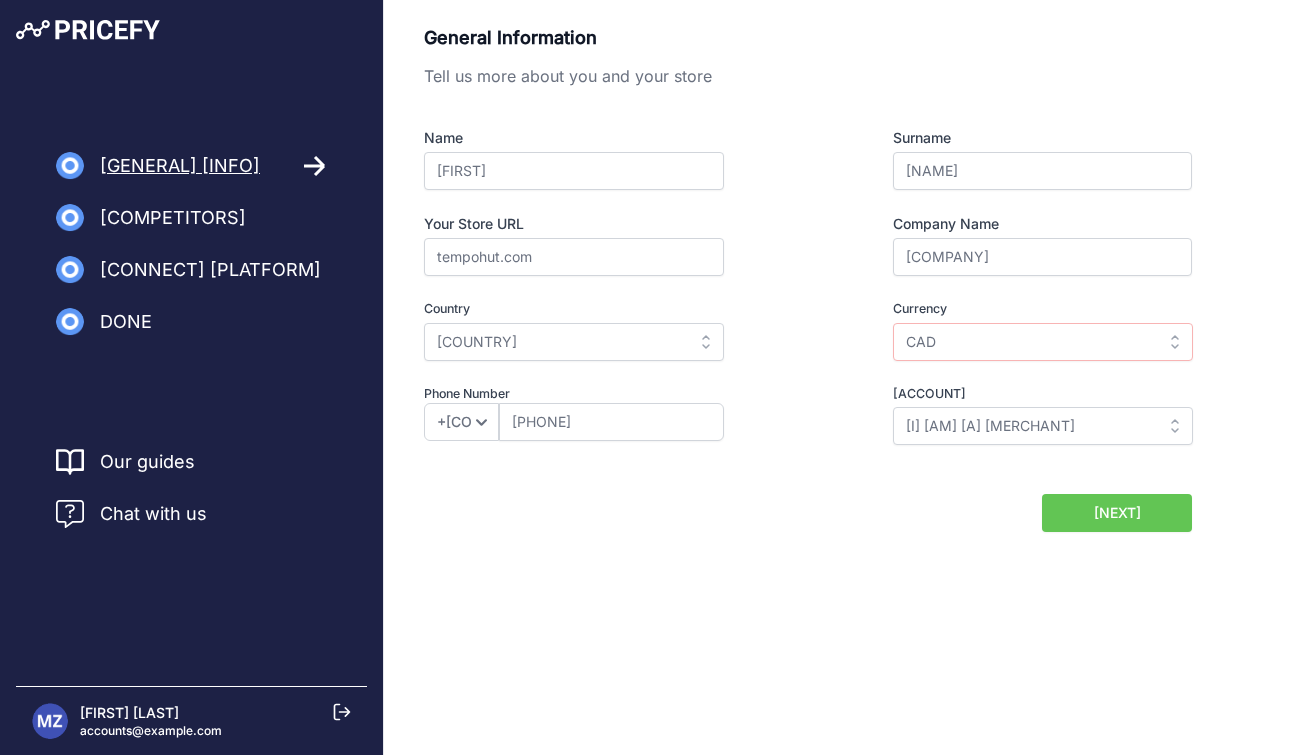 click on "Account Type
I am a Merchant
I am a Brand
I am a Merchant
I am a Merchant
I am a Brand" at bounding box center (1006, 415) 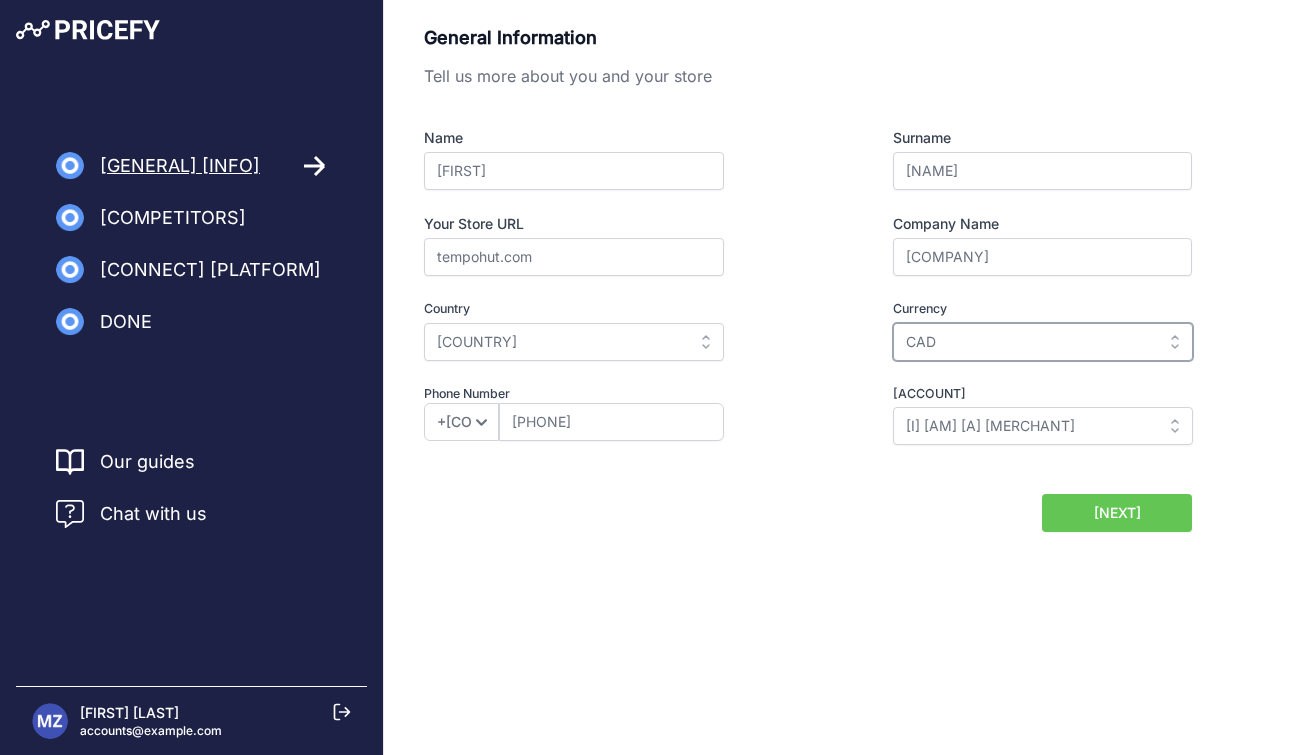 click on "CAD" at bounding box center [1043, 342] 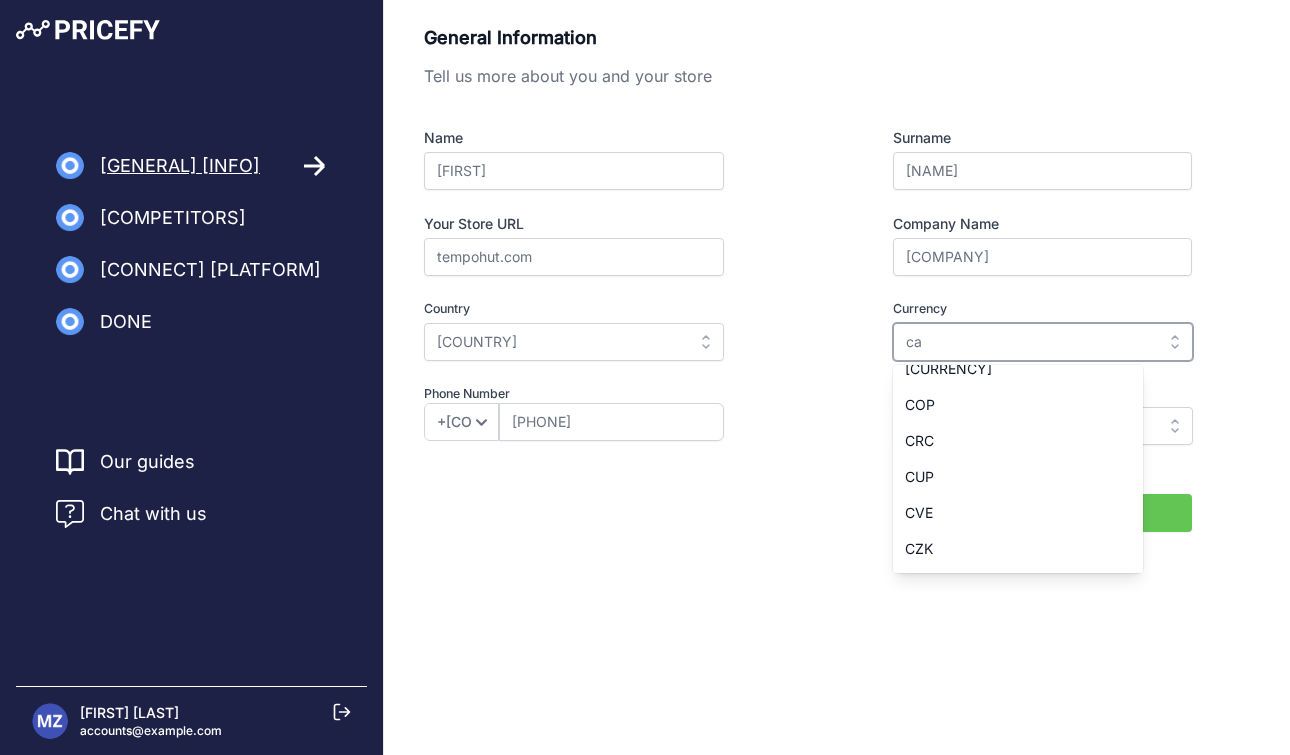 scroll, scrollTop: 0, scrollLeft: 0, axis: both 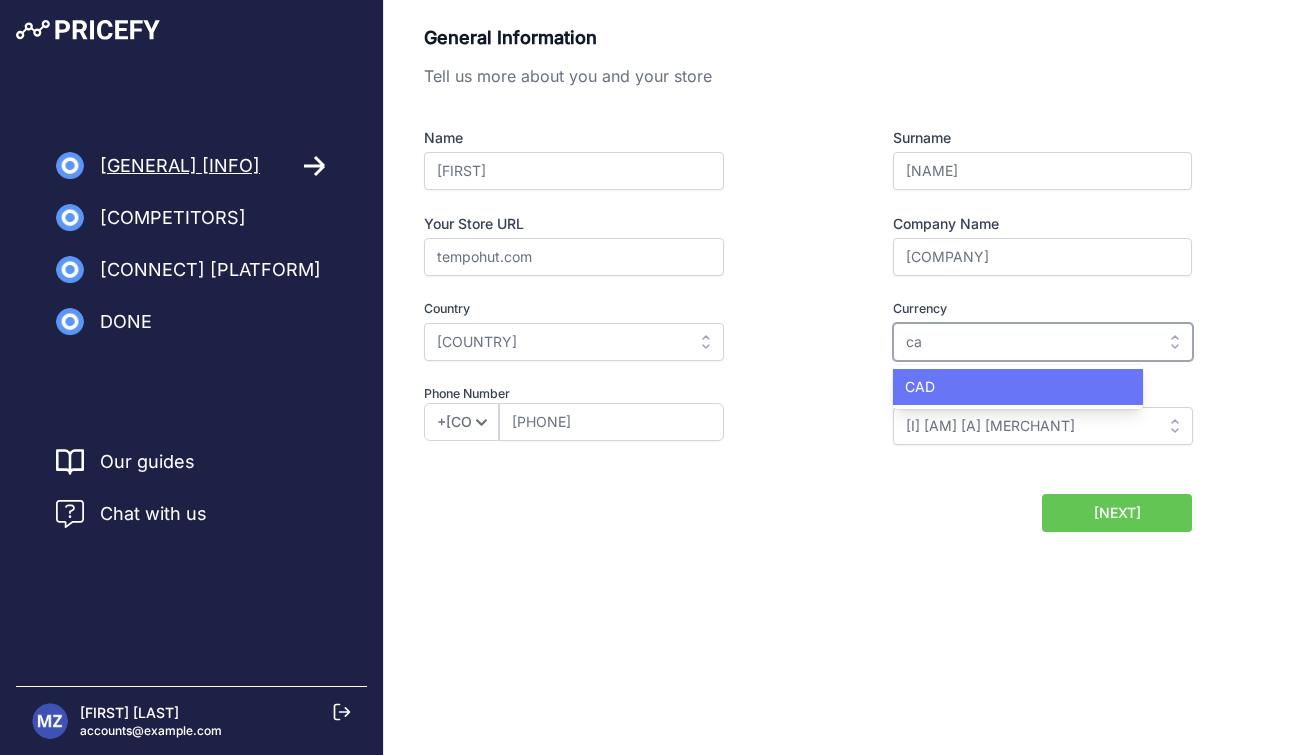 type on "ca" 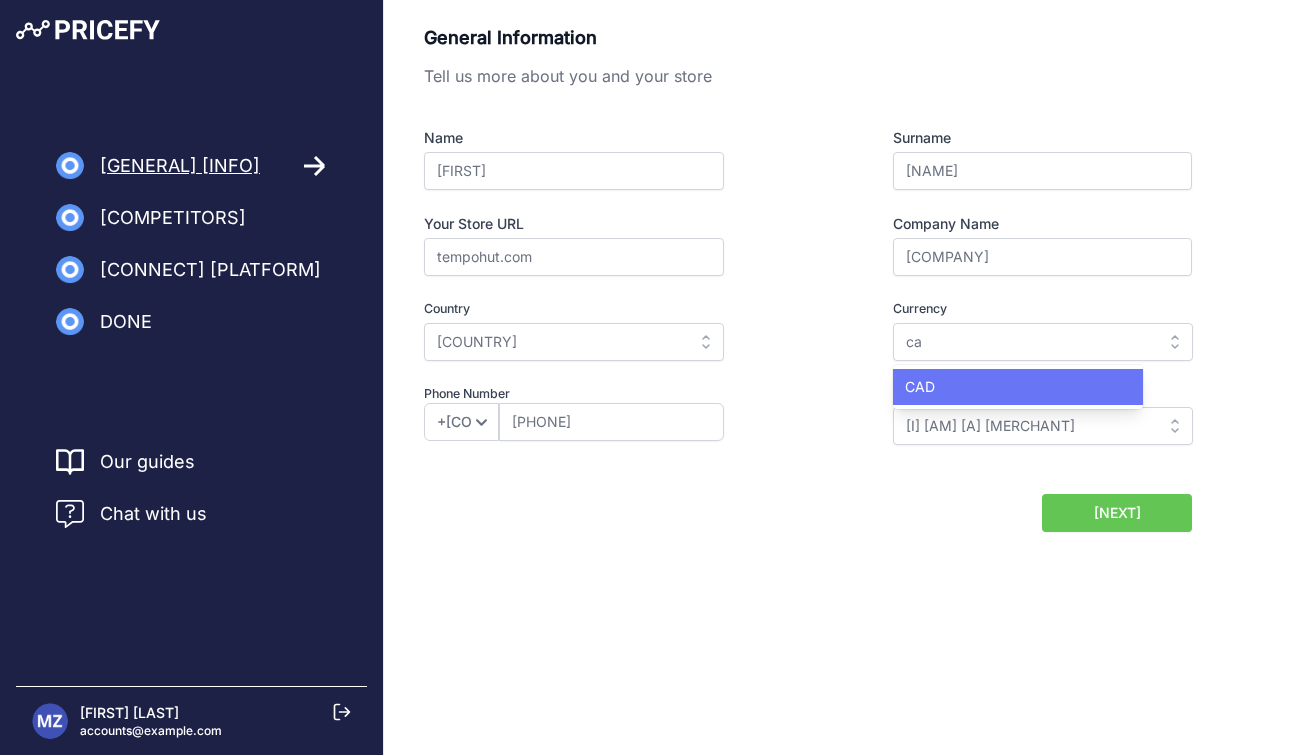 click on "CAD" at bounding box center (1018, 387) 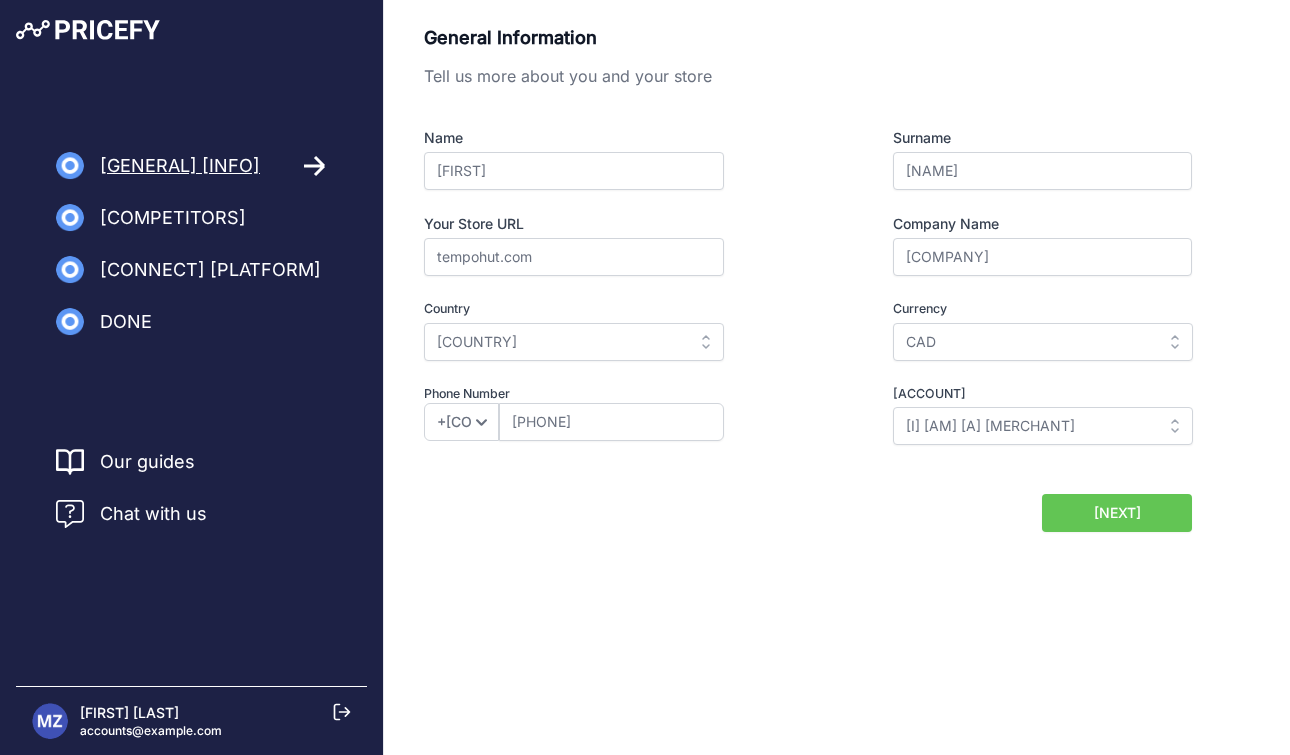 click on "Account Type
I am a Merchant
I am a Brand
I am a Merchant
I am a Merchant
I am a Brand" at bounding box center (1006, 415) 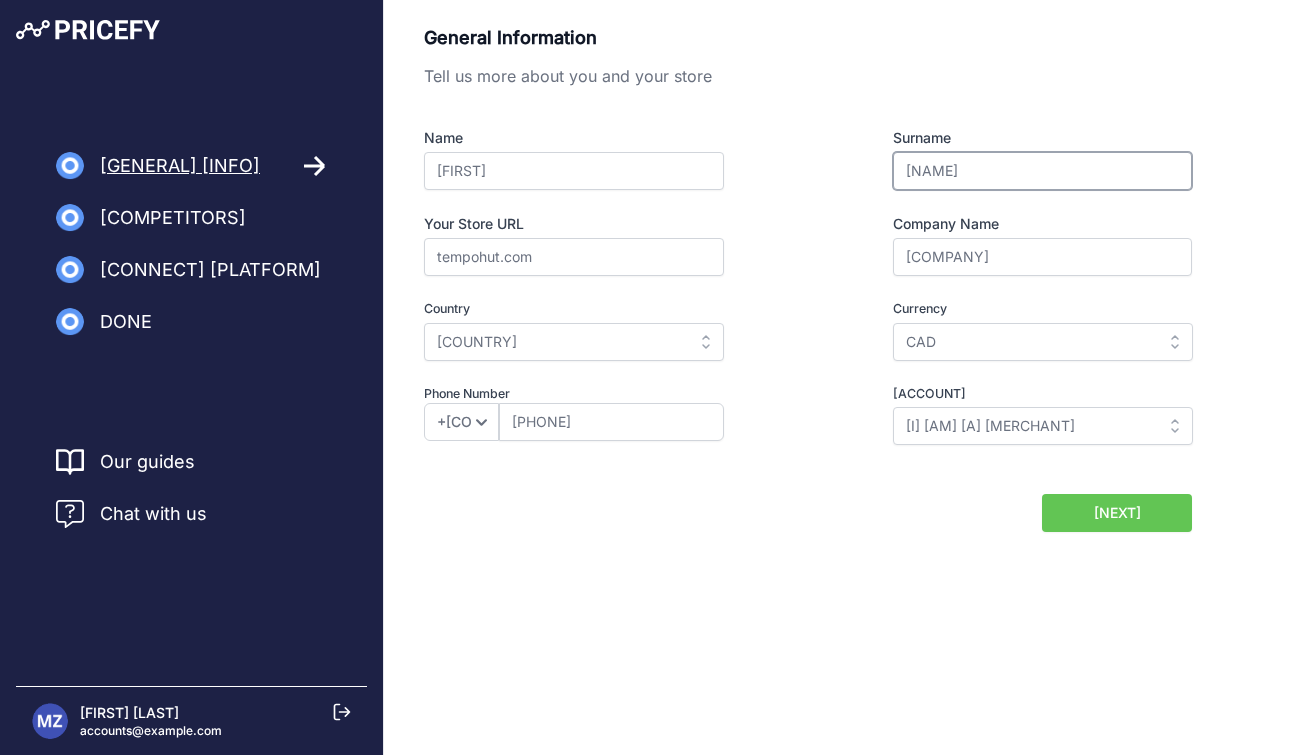 drag, startPoint x: 958, startPoint y: 172, endPoint x: 859, endPoint y: 158, distance: 99.985 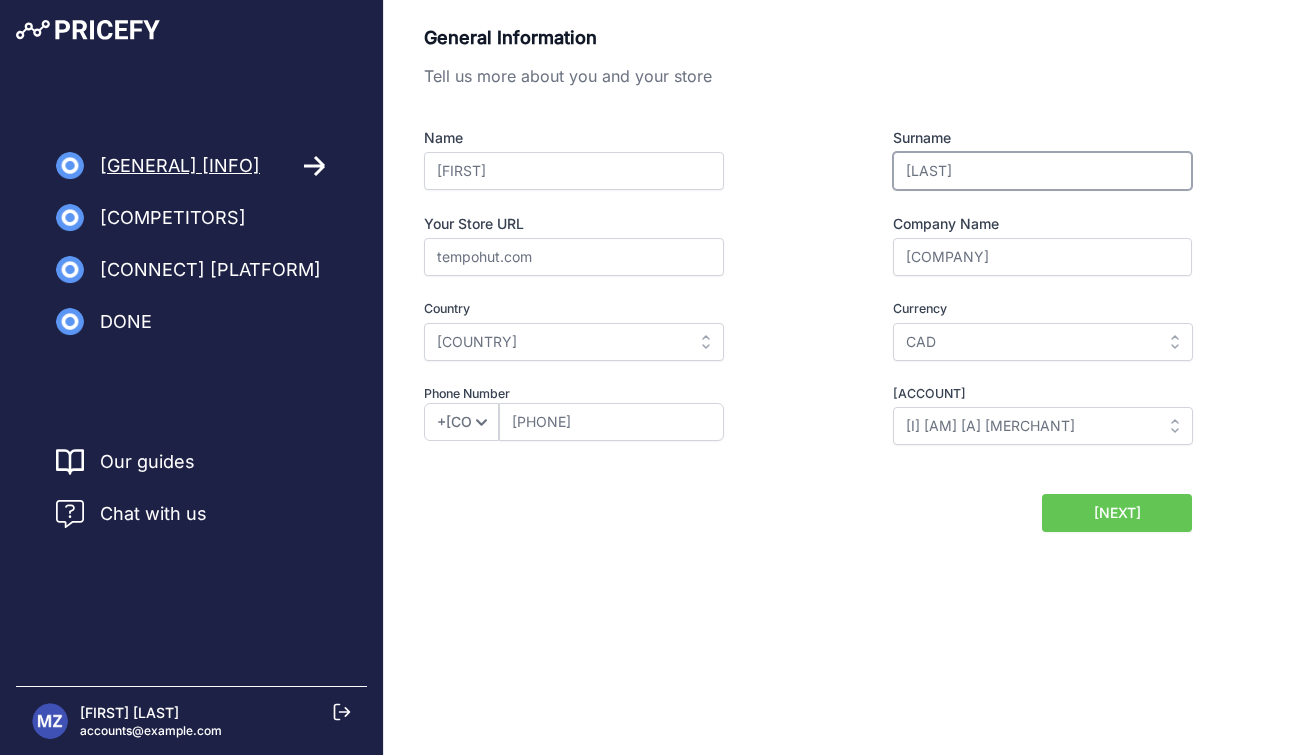 type on "Ashtiani" 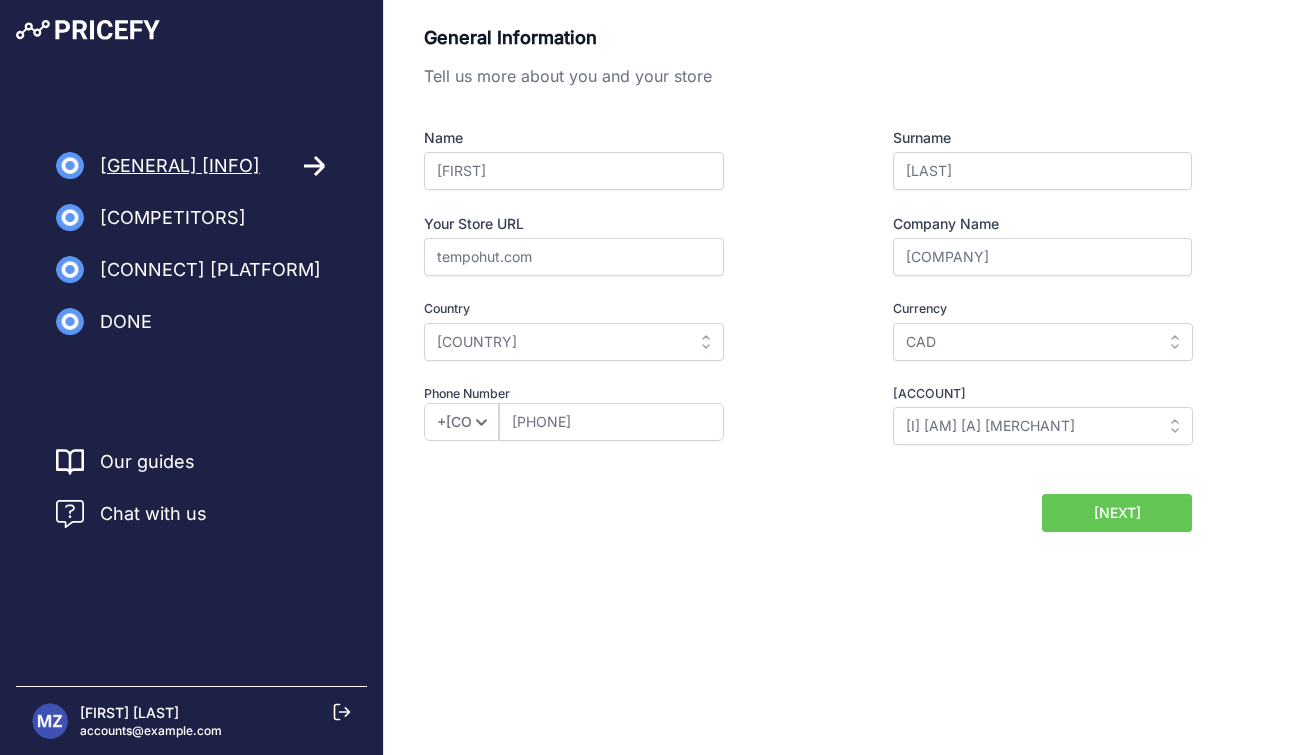click on "Next" at bounding box center [1117, 513] 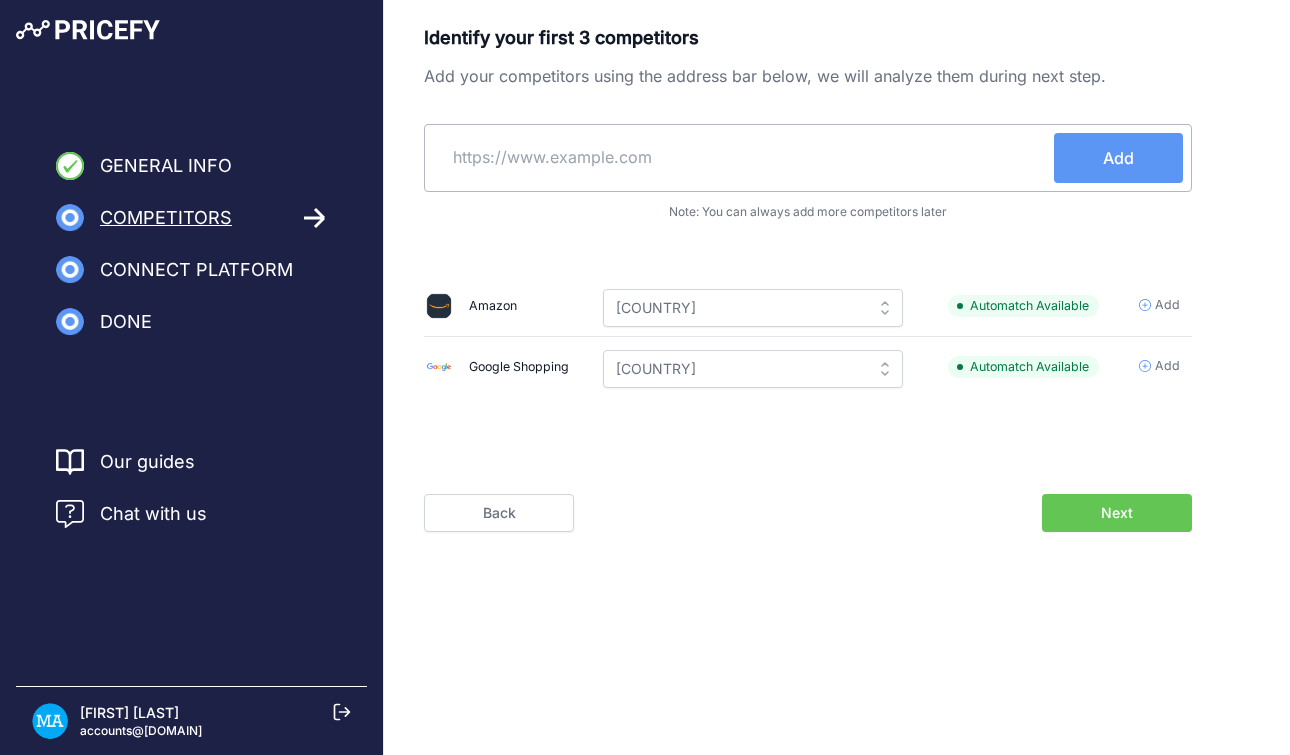 scroll, scrollTop: 0, scrollLeft: 0, axis: both 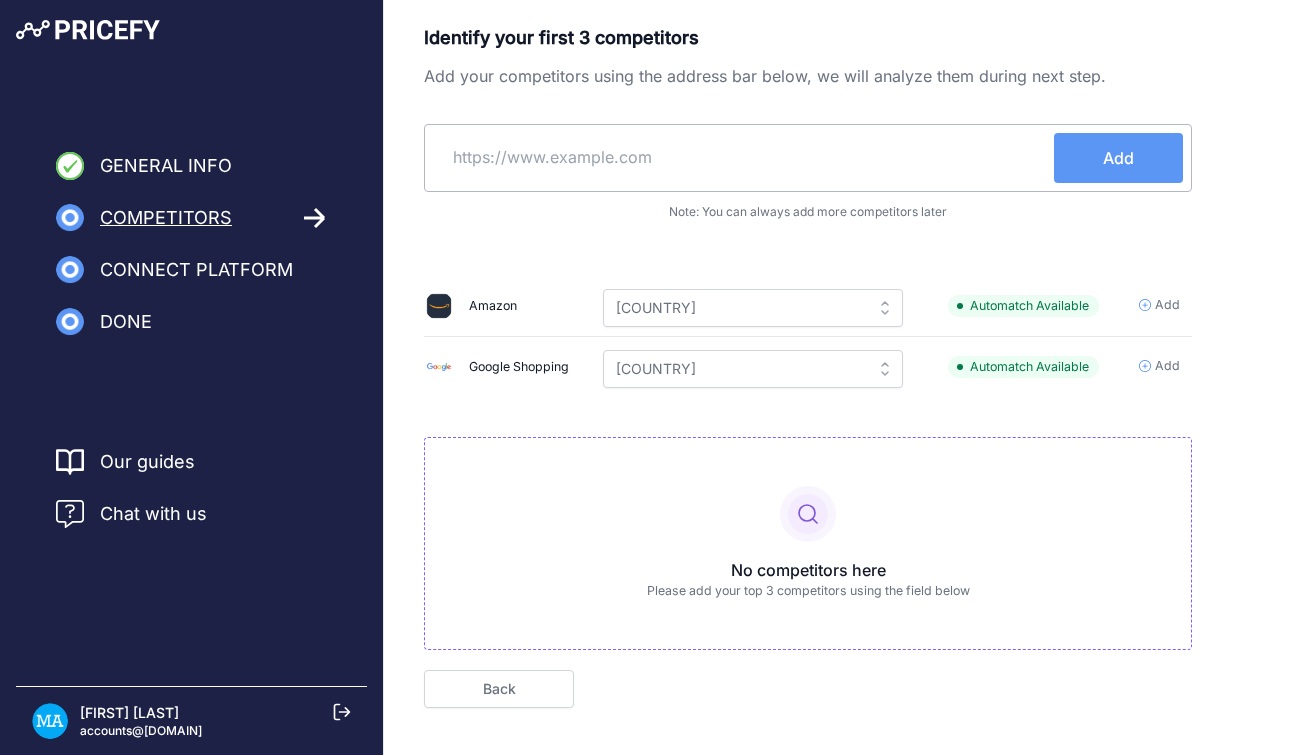 click at bounding box center [743, 157] 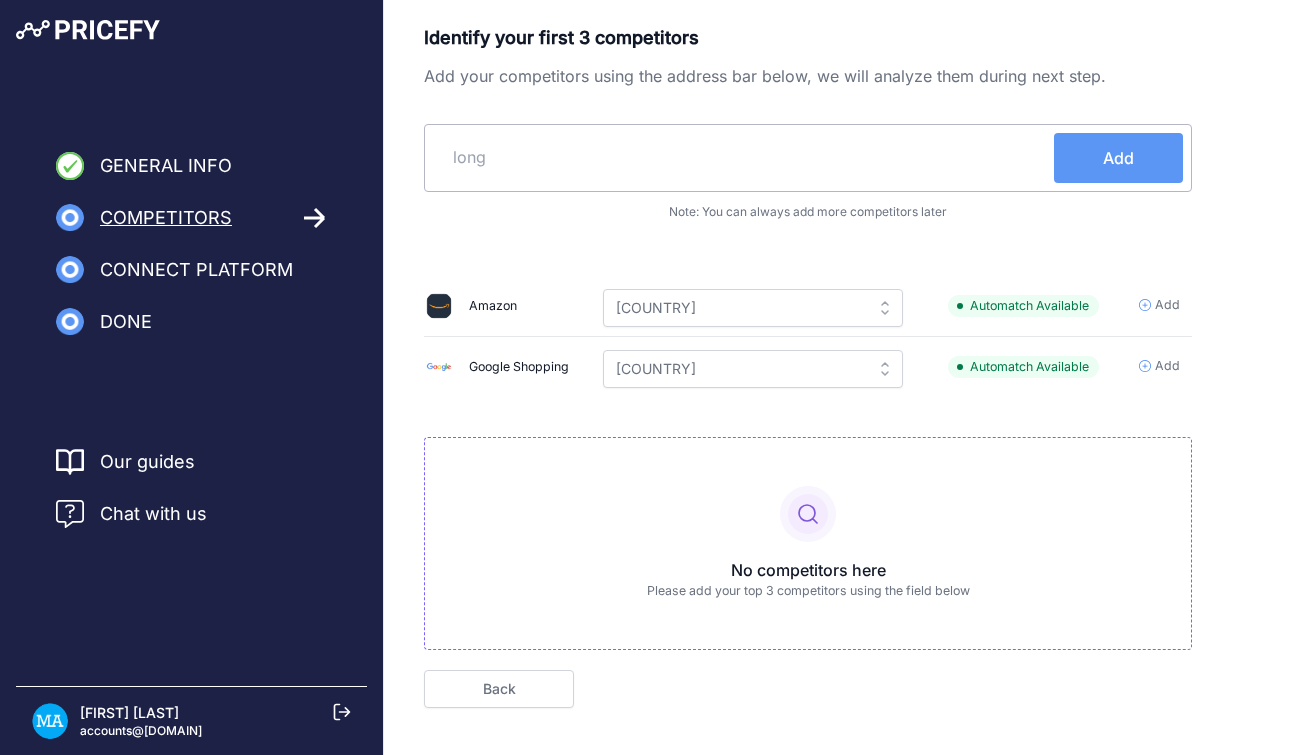 click on "long" at bounding box center [743, 157] 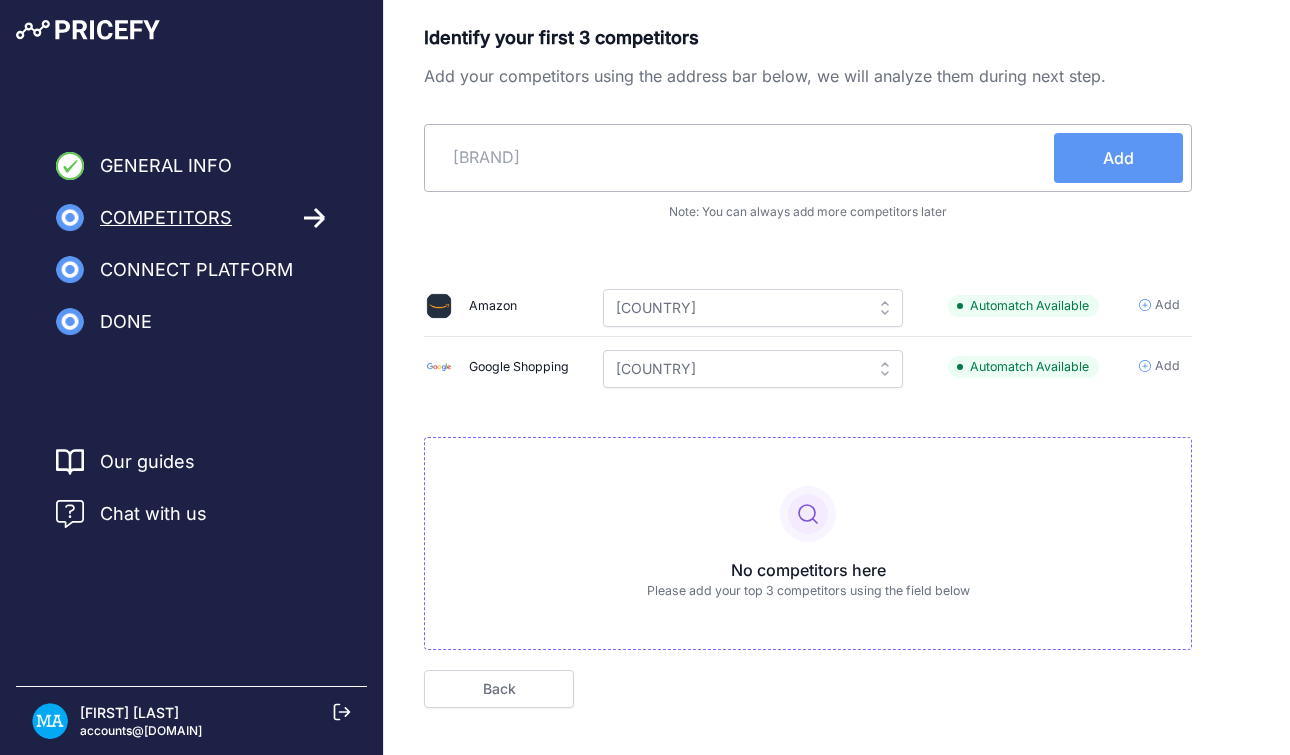 drag, startPoint x: 625, startPoint y: 166, endPoint x: 414, endPoint y: 160, distance: 211.0853 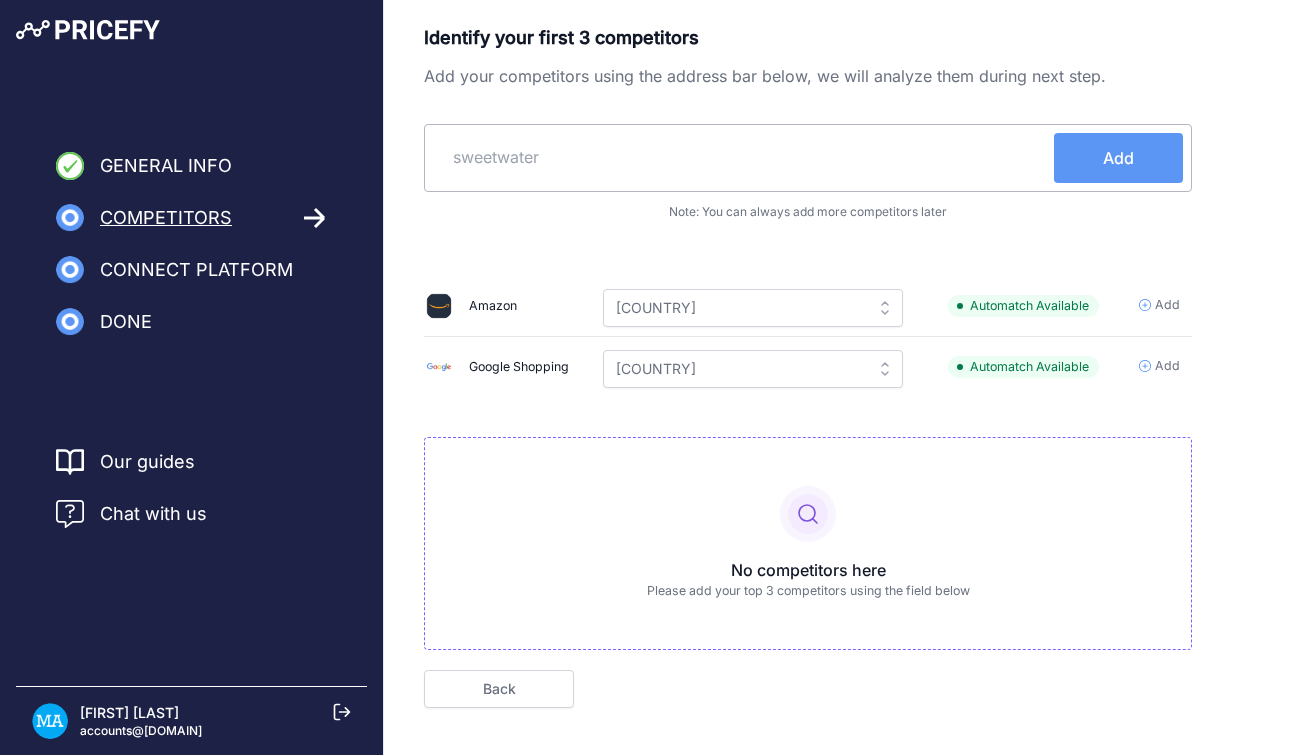 click on "Identify your first 3 competitors
Add your competitors using the address bar below, we will analyze them during next step.
sweetwater
Add
Note: You can always add more competitors later
Amazon
Australia" at bounding box center [808, 337] 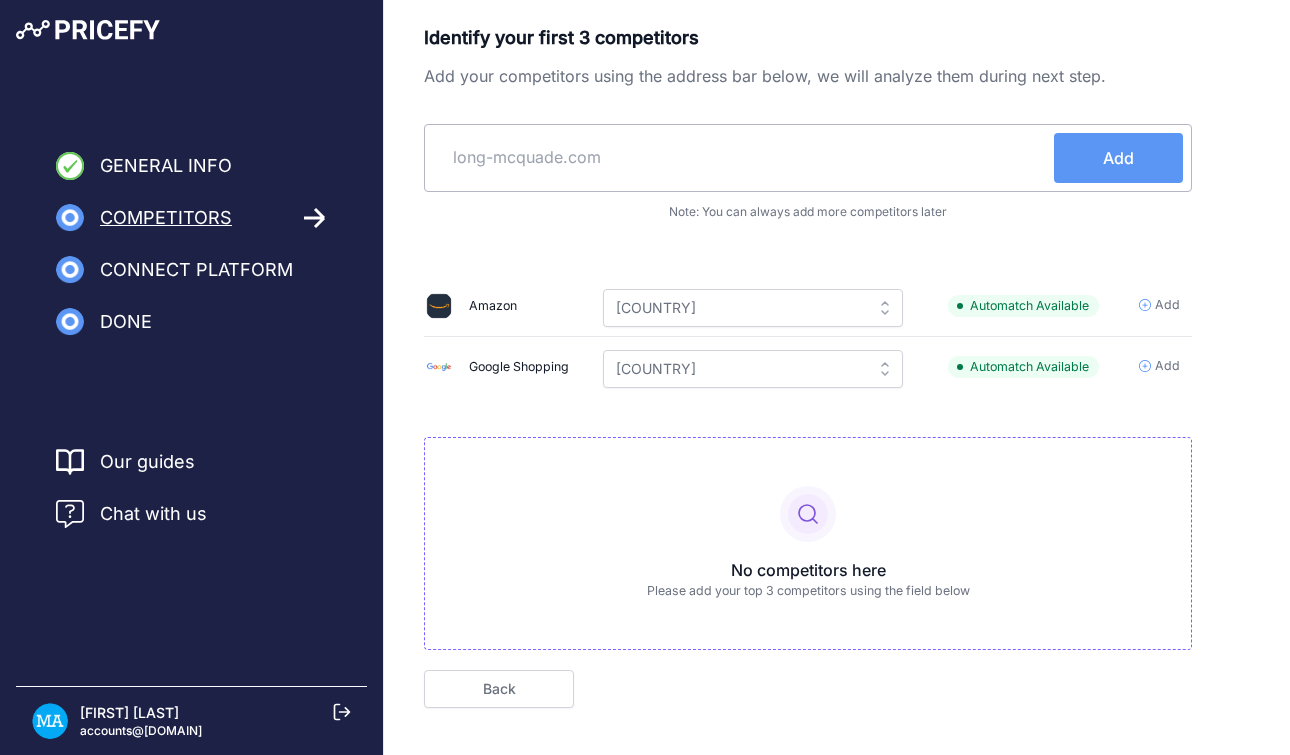 click on "Add" at bounding box center [1118, 158] 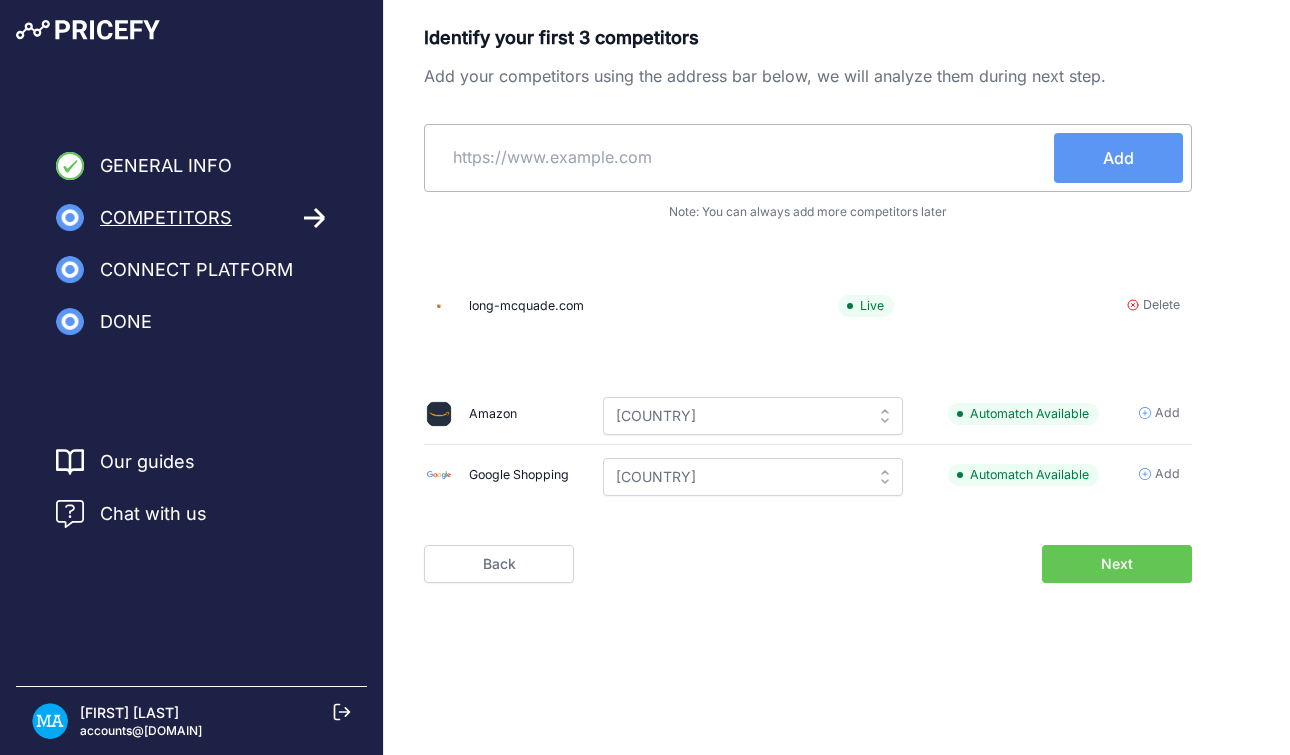click at bounding box center (743, 157) 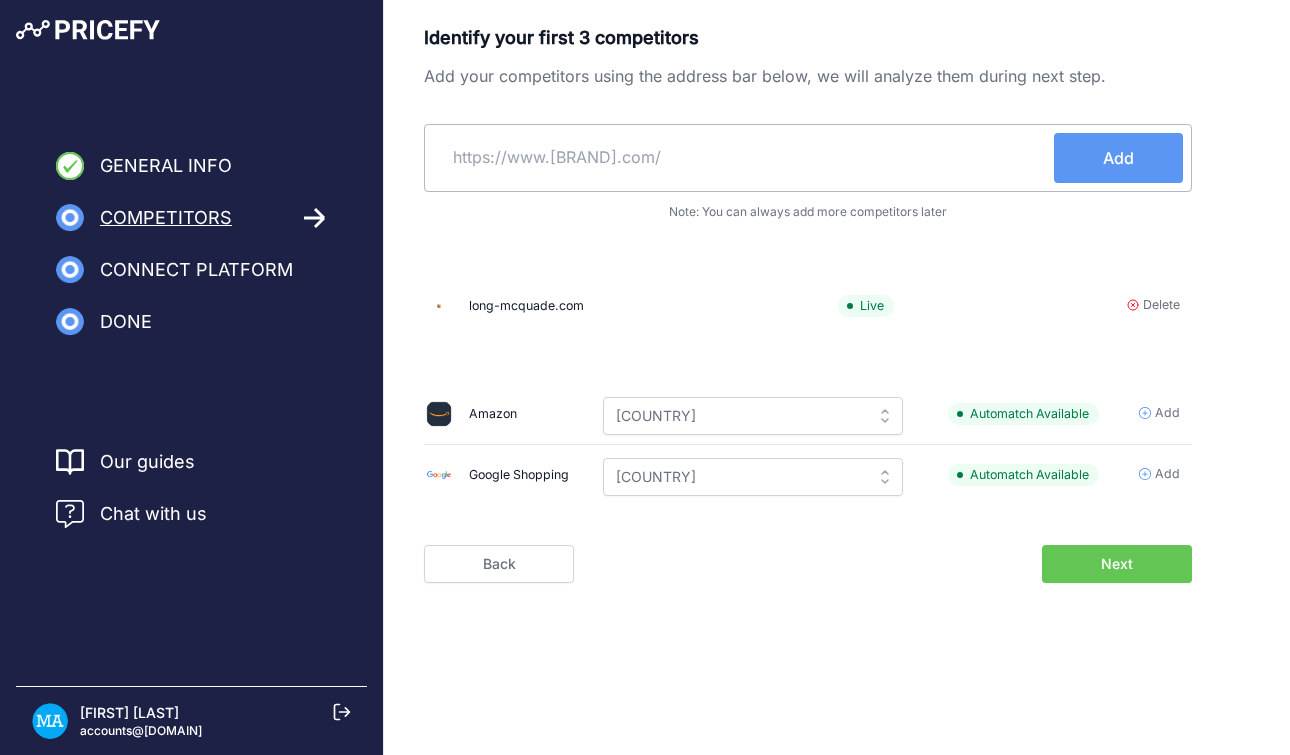 type on "https://www.sweetwater.com/" 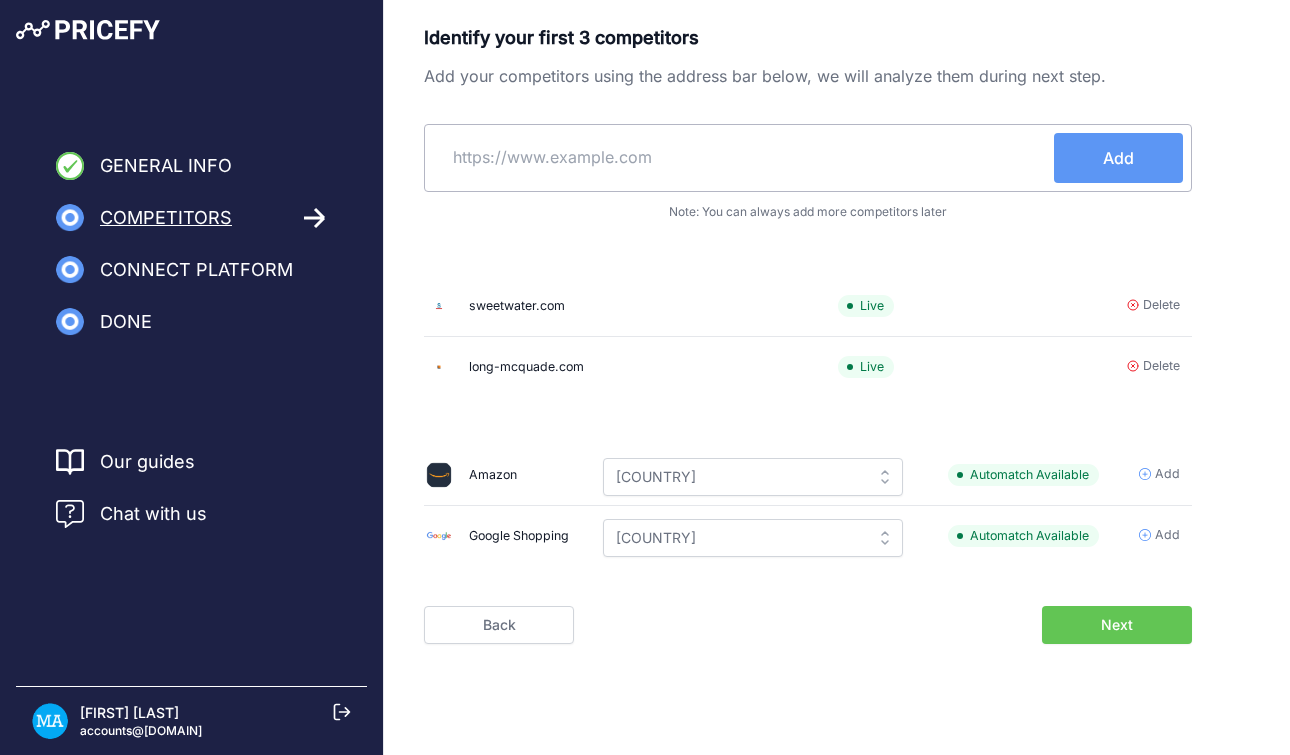 click on "Next" at bounding box center [1117, 625] 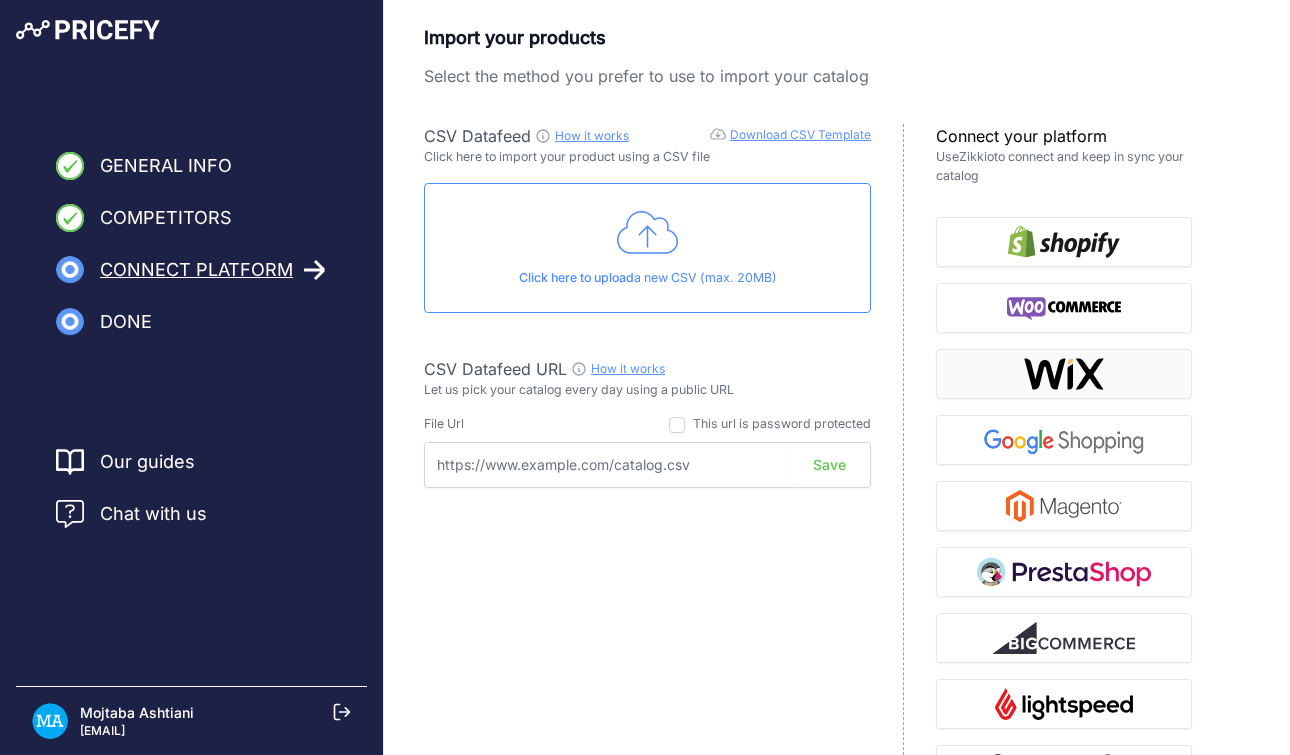 scroll, scrollTop: 0, scrollLeft: 0, axis: both 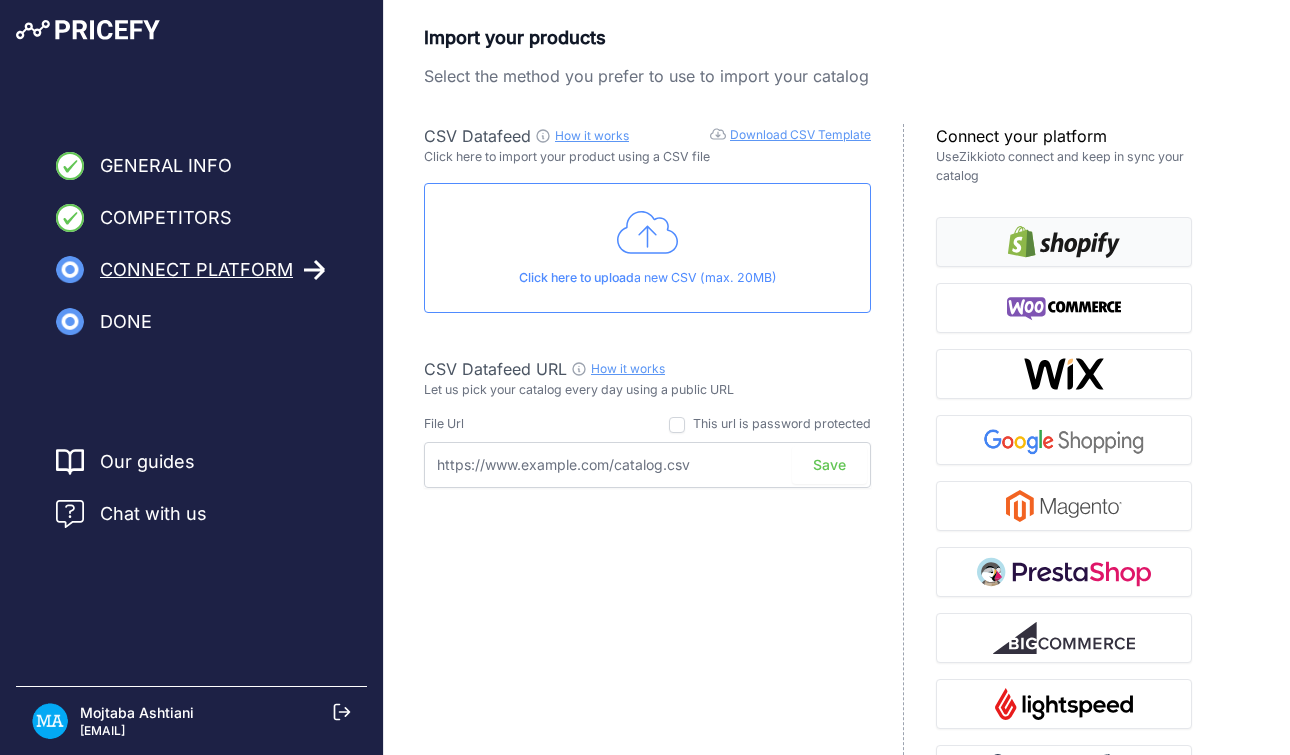 click at bounding box center (1064, 242) 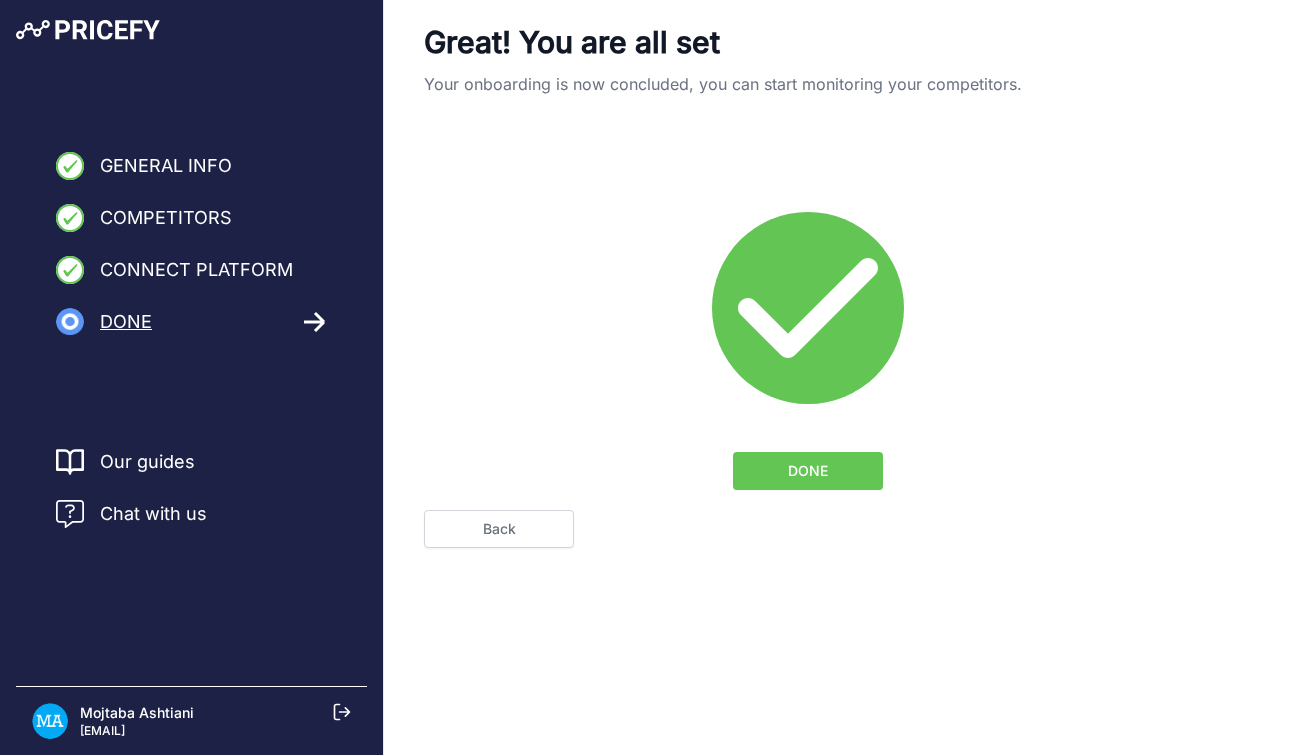 scroll, scrollTop: 0, scrollLeft: 0, axis: both 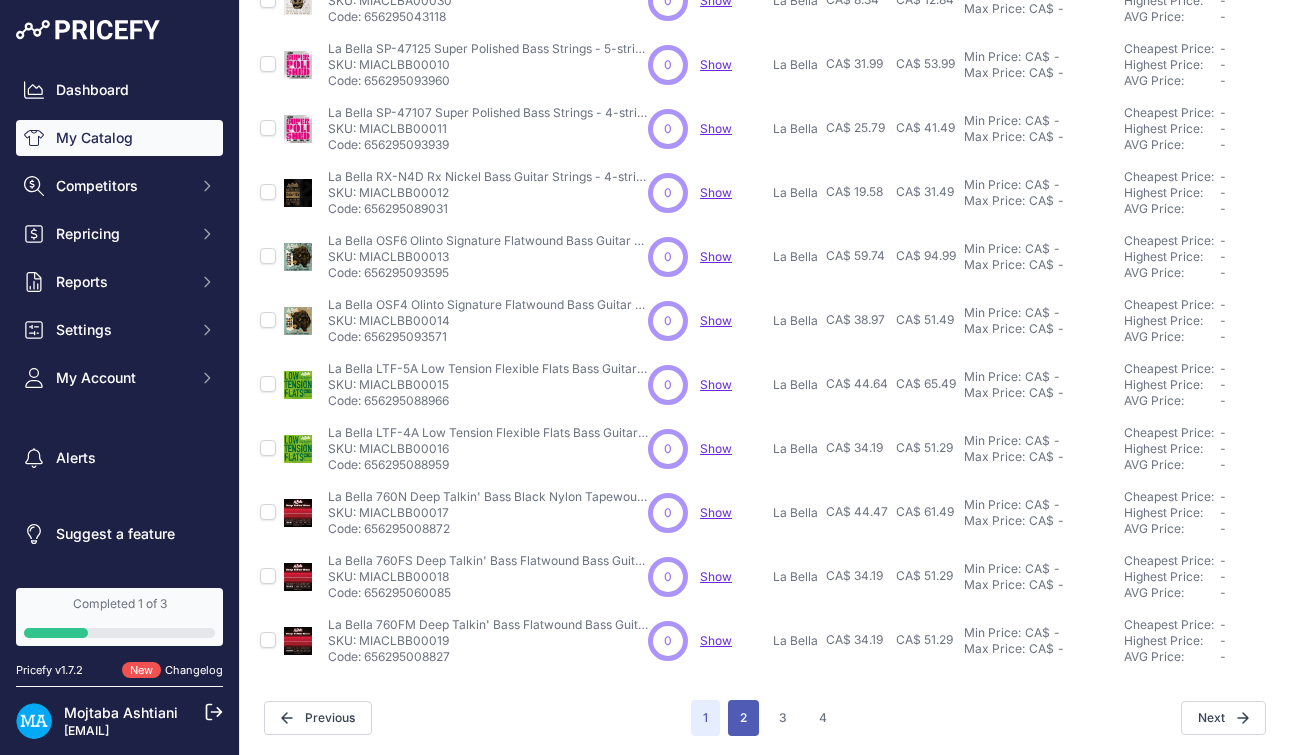 click on "2" at bounding box center [743, 718] 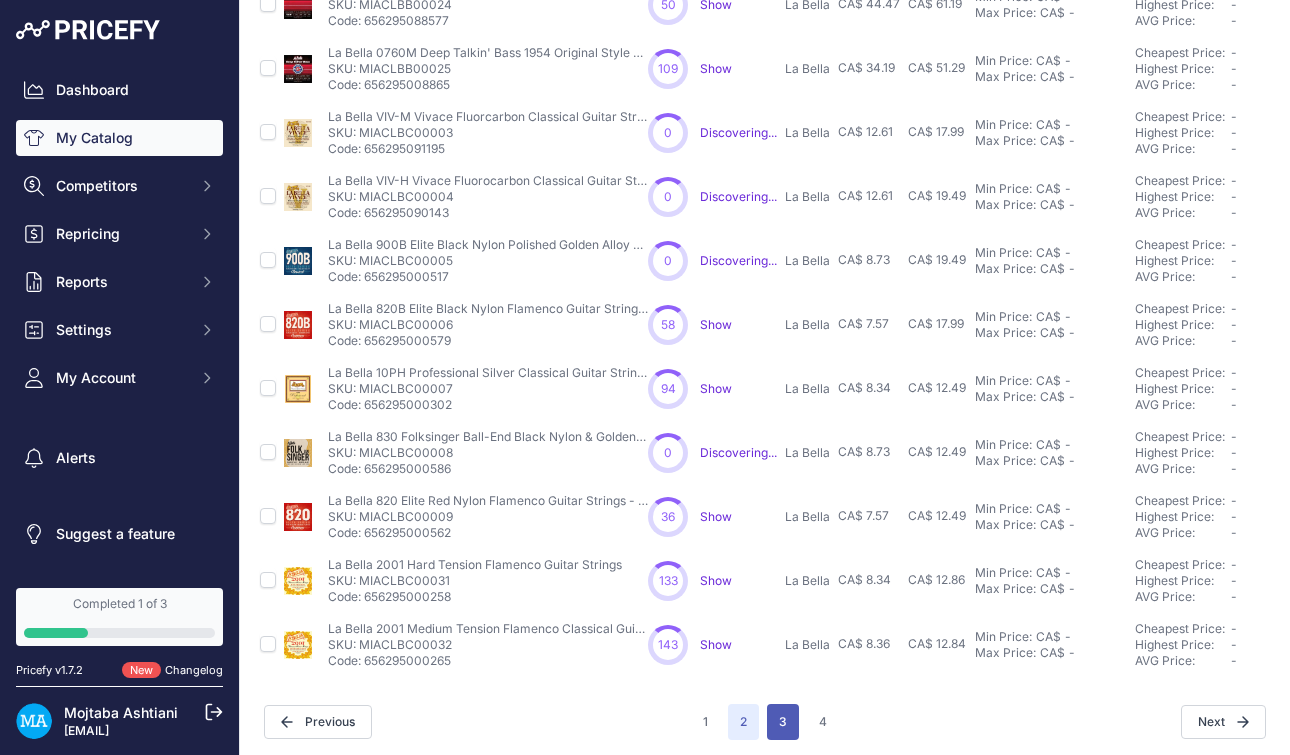 click on "3" at bounding box center [783, 722] 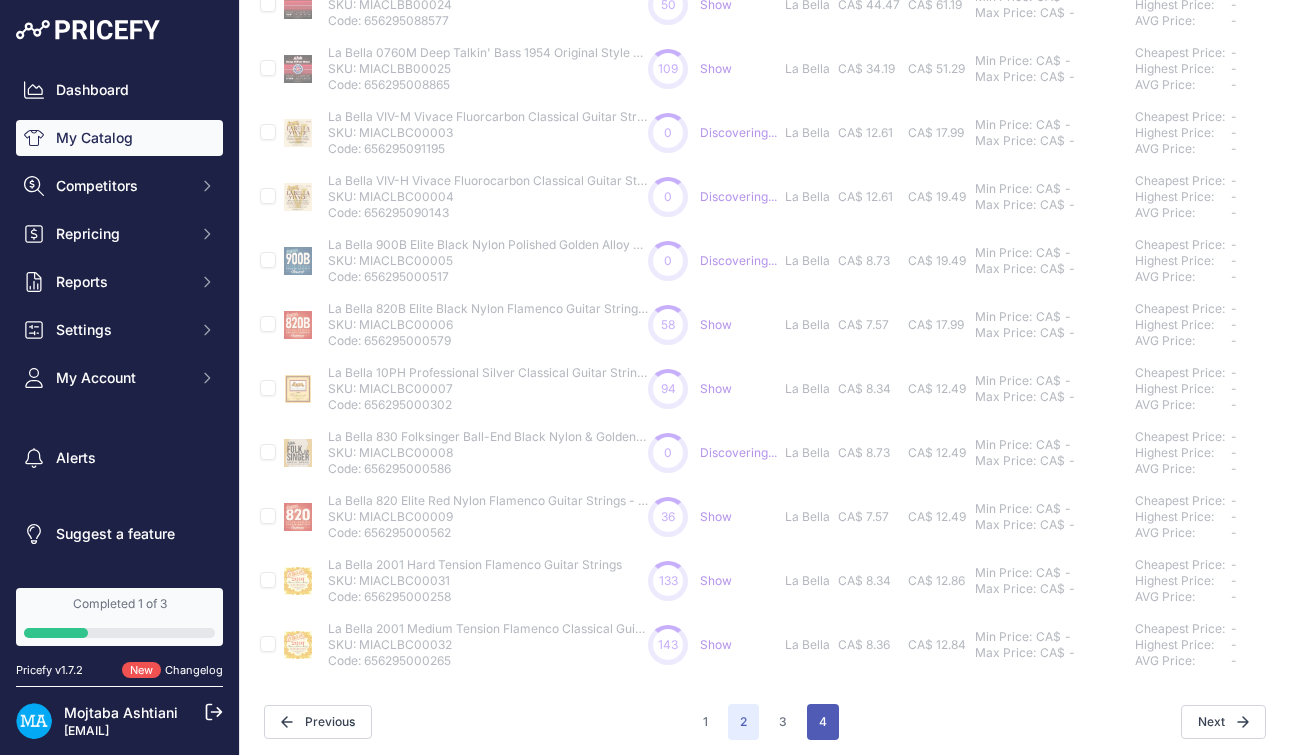 click on "4" at bounding box center [823, 722] 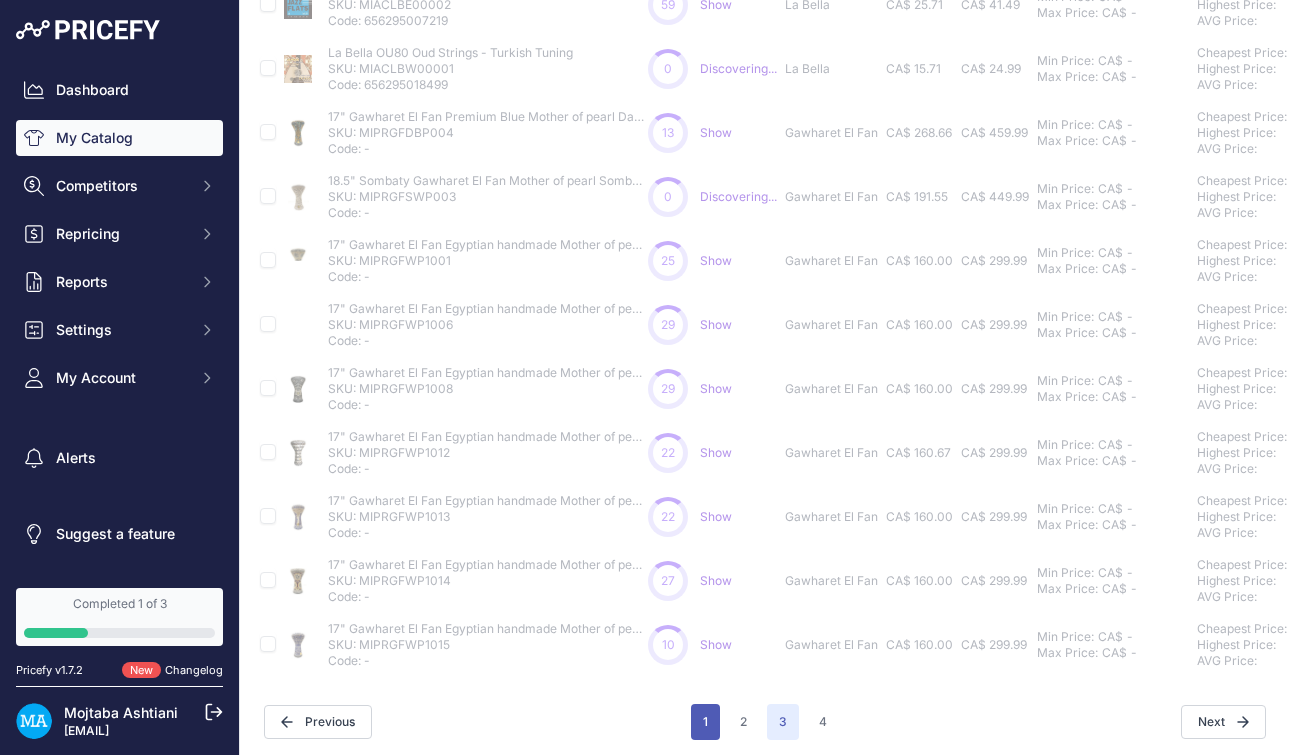 scroll, scrollTop: 0, scrollLeft: 0, axis: both 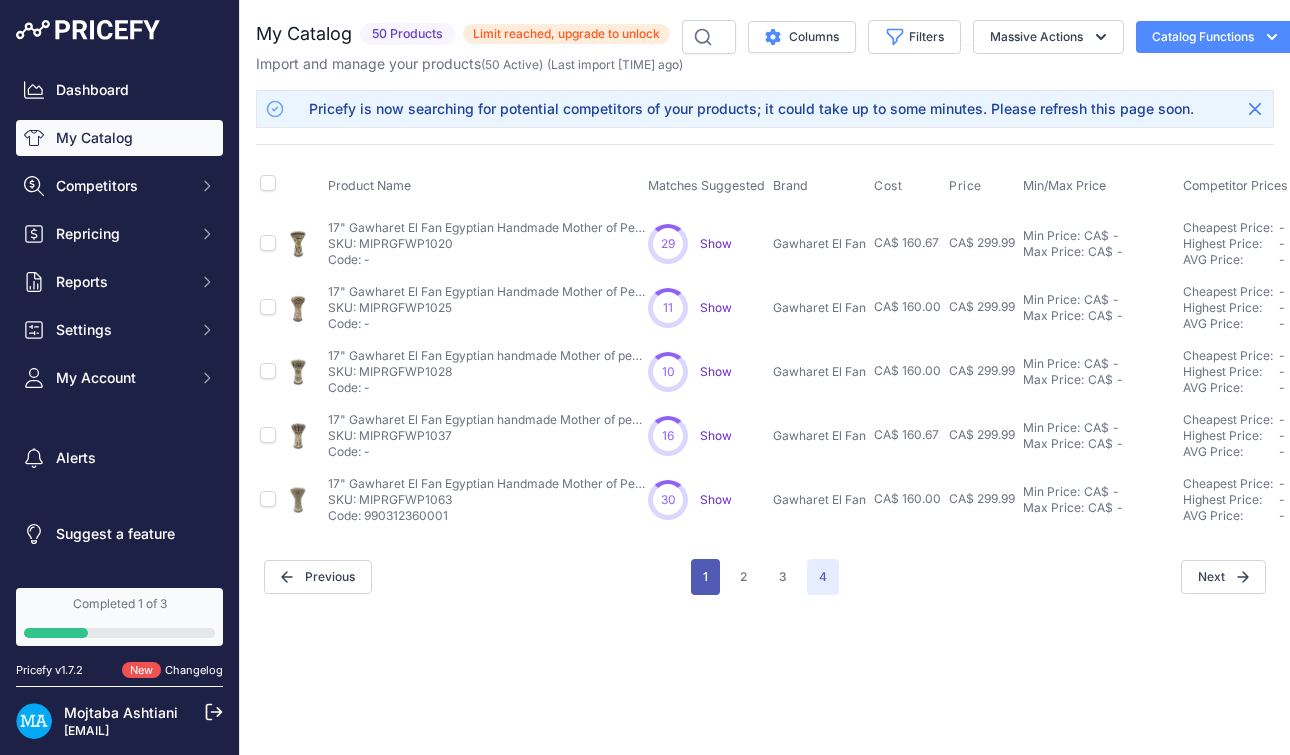 click on "1" at bounding box center [705, 577] 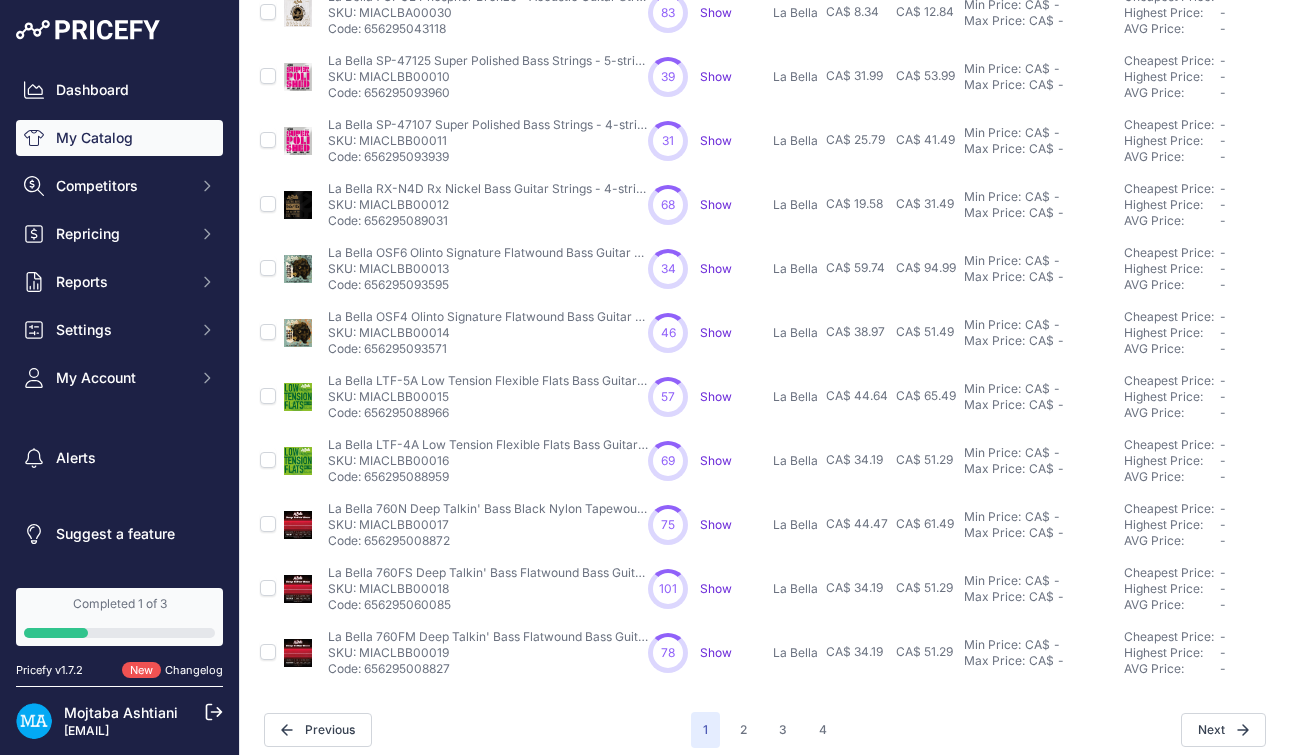 scroll, scrollTop: 499, scrollLeft: 0, axis: vertical 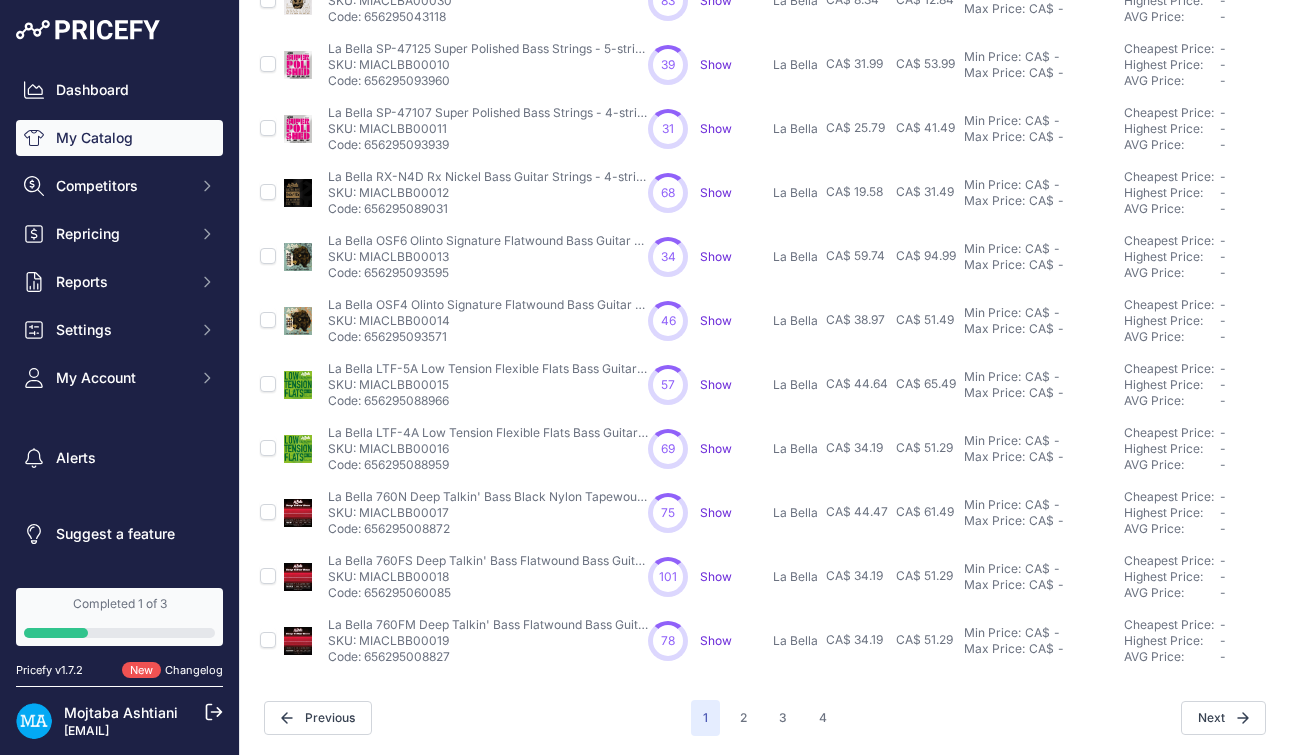 click on "Show" at bounding box center [716, 512] 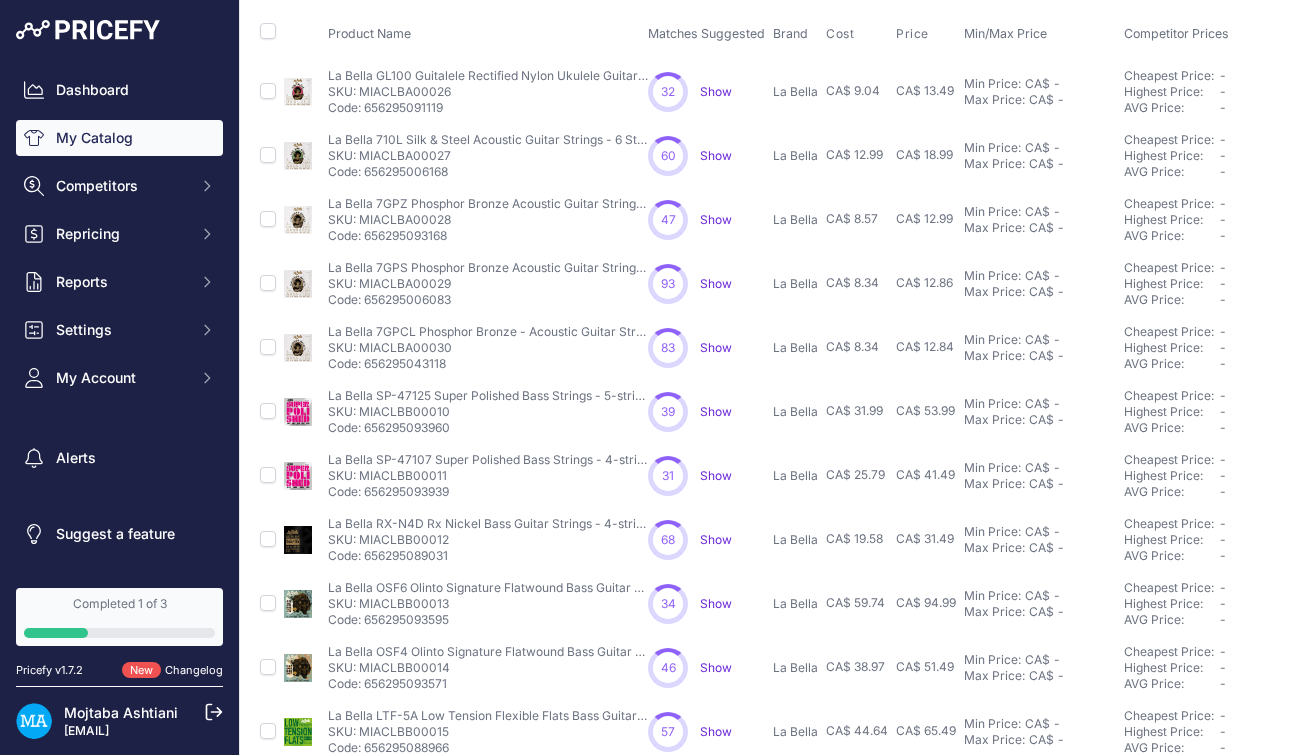 scroll, scrollTop: 0, scrollLeft: 0, axis: both 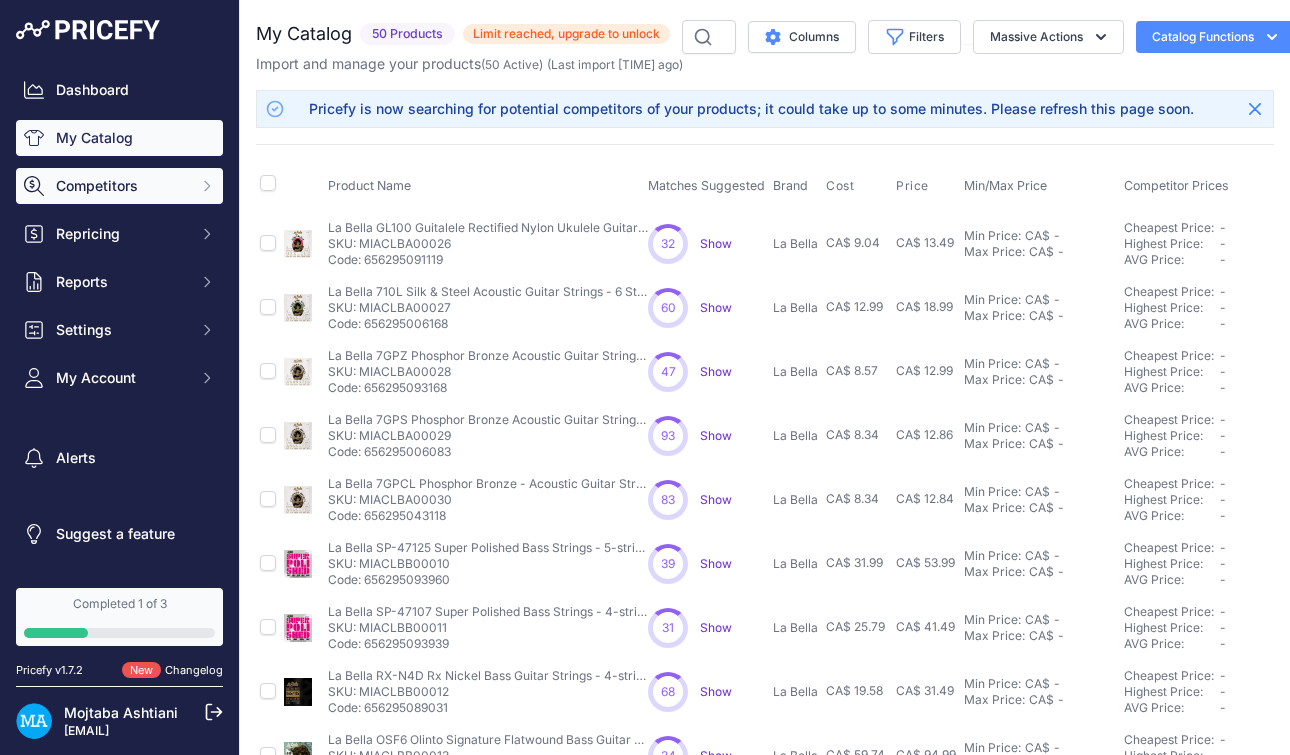 click on "Competitors" at bounding box center [119, 186] 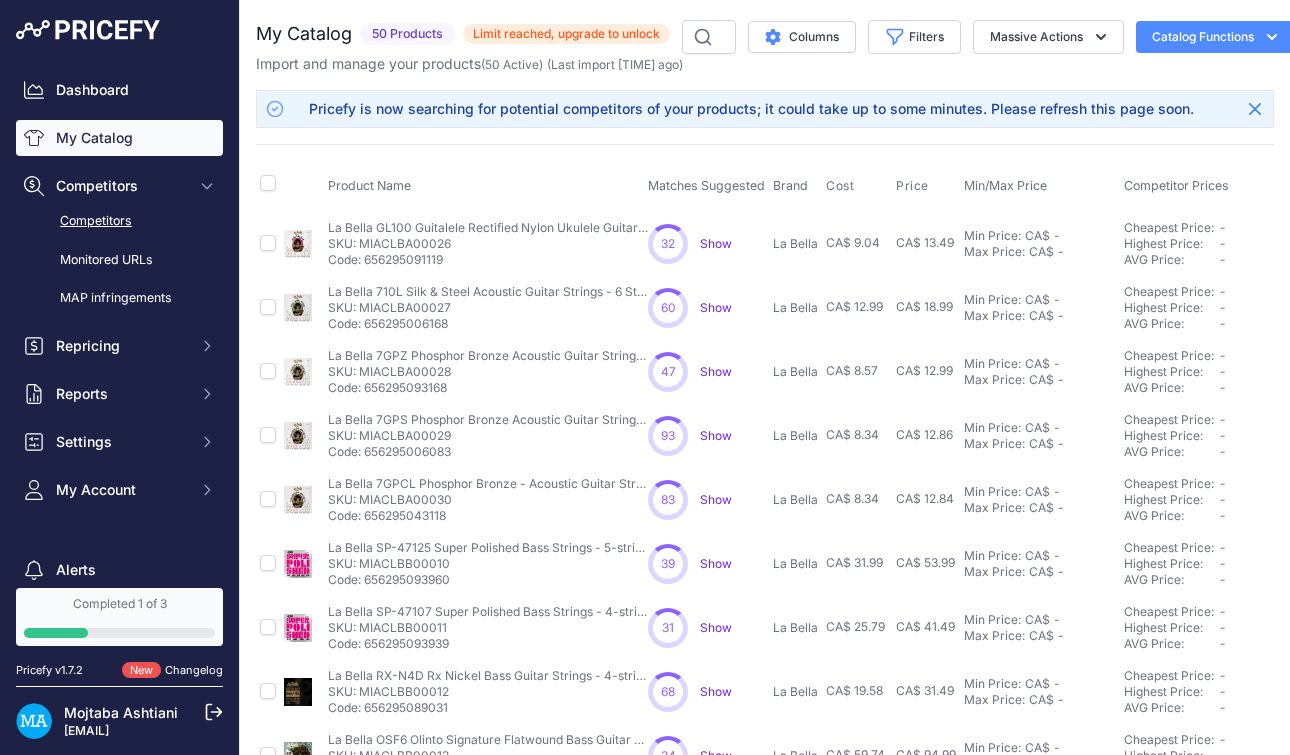 click on "Competitors" at bounding box center [119, 221] 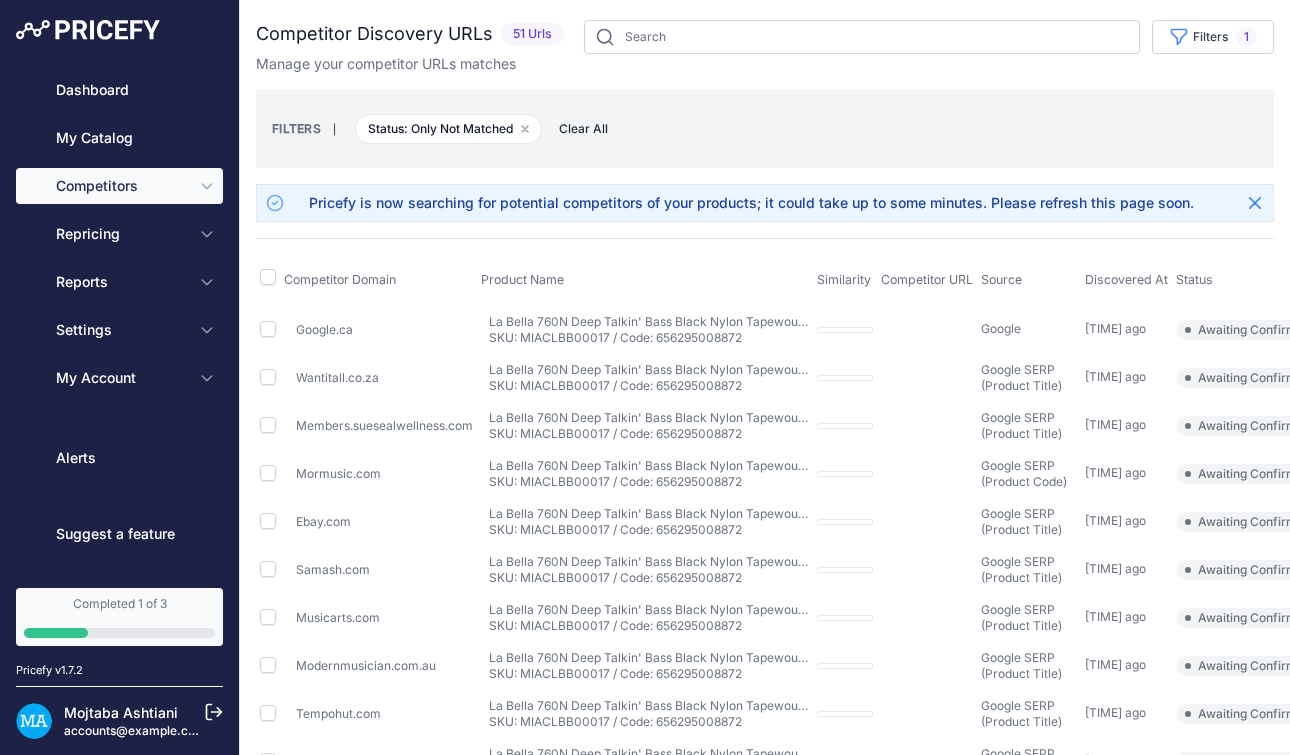 scroll, scrollTop: 0, scrollLeft: 0, axis: both 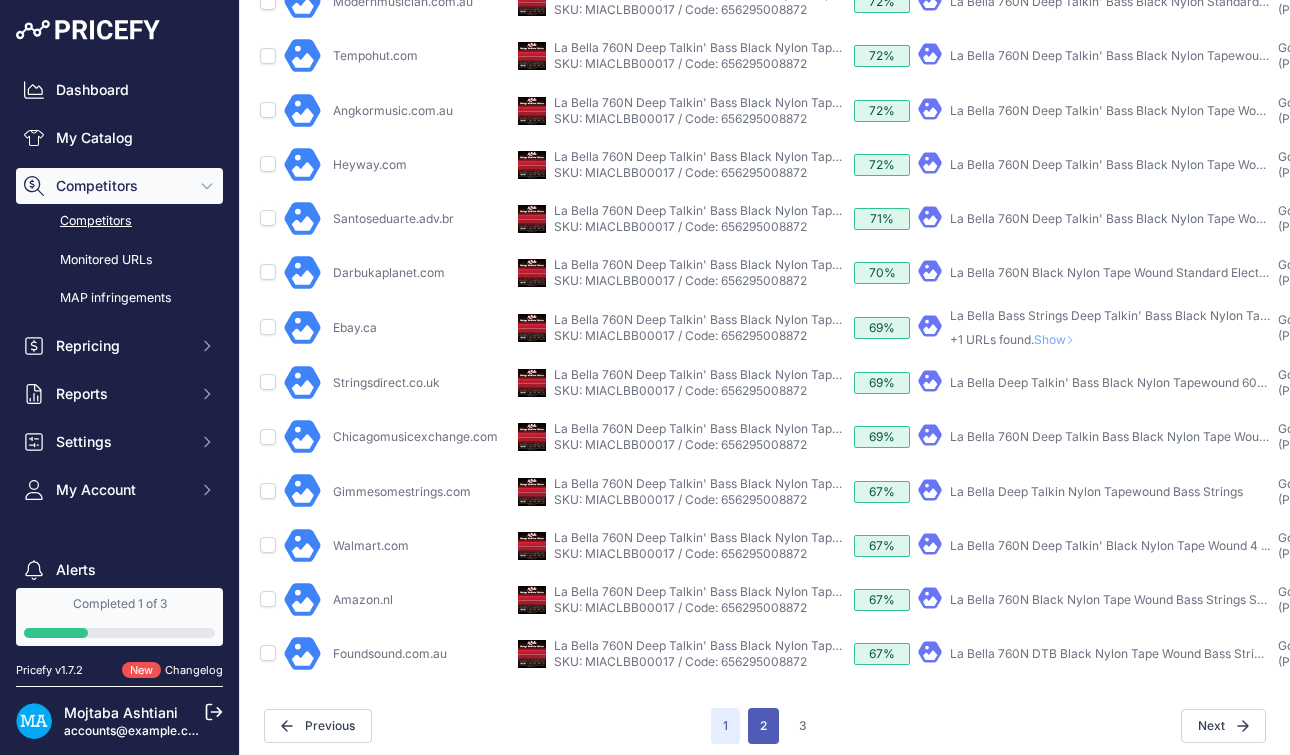 click on "2" at bounding box center [763, 726] 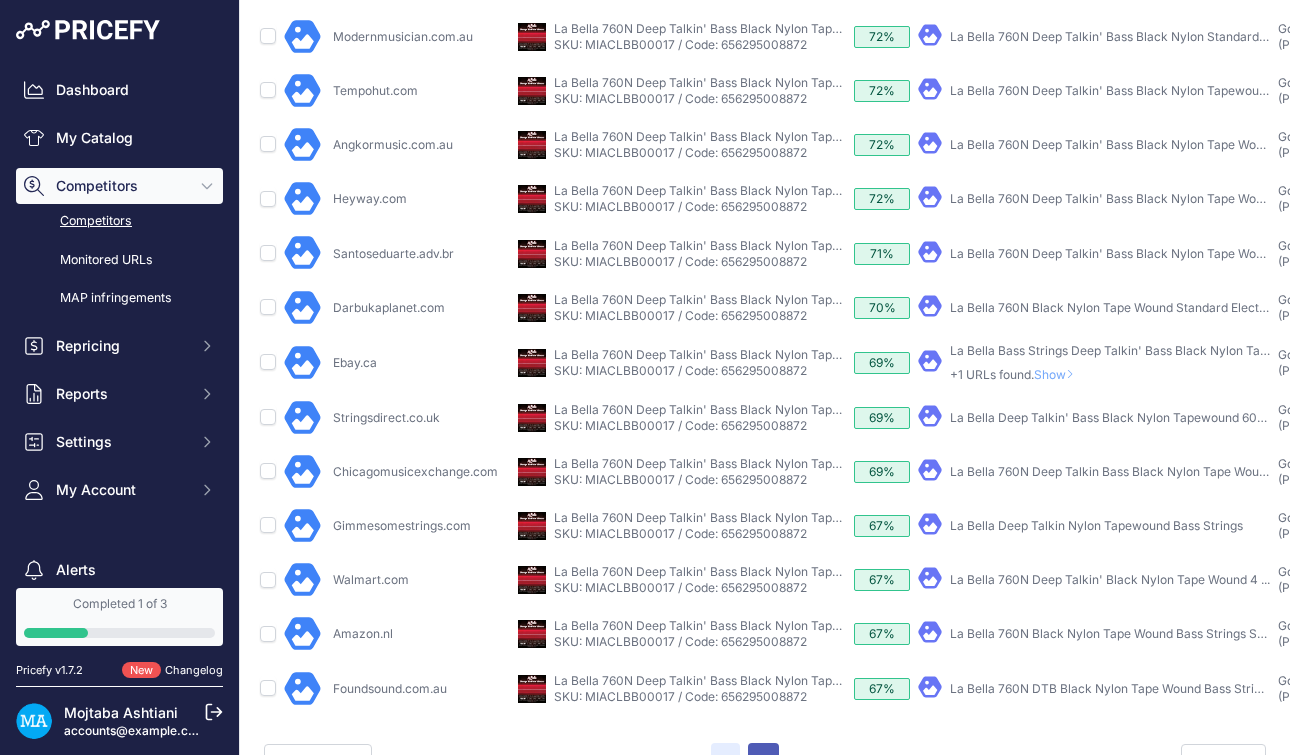 scroll, scrollTop: 750, scrollLeft: 0, axis: vertical 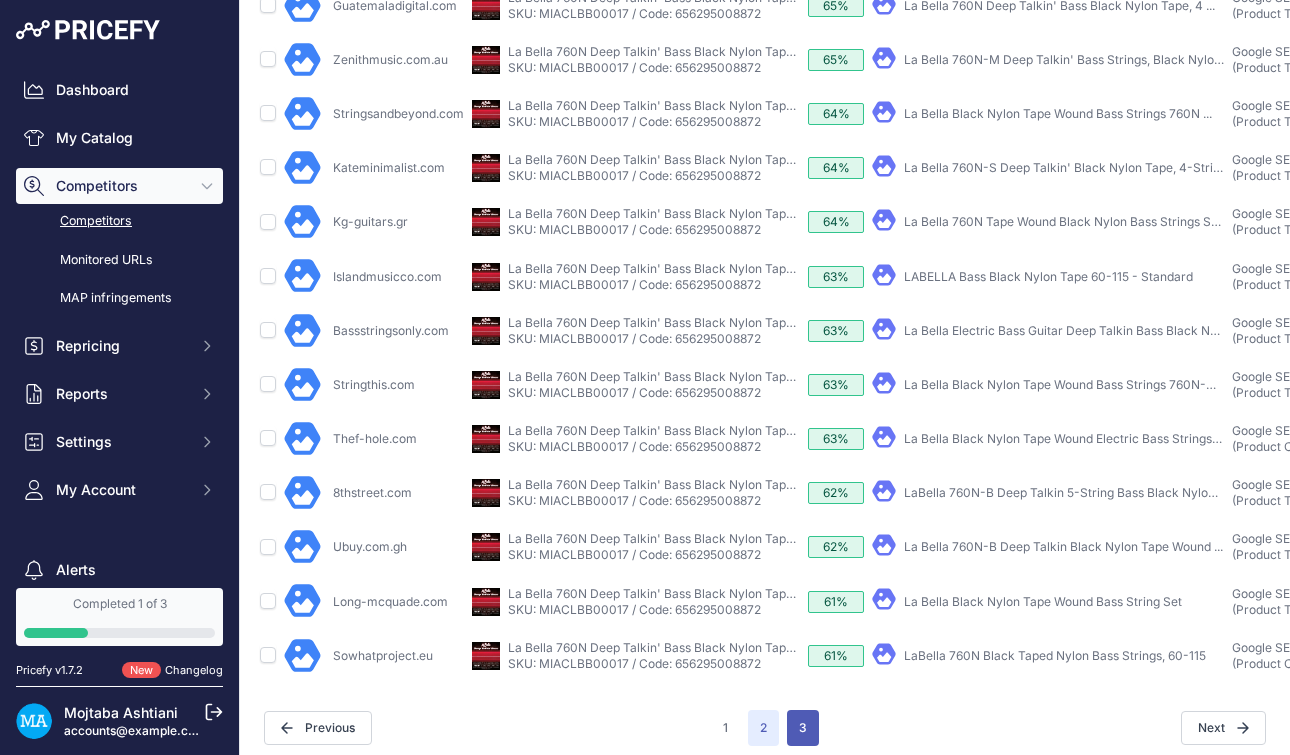 click on "3" at bounding box center (803, 728) 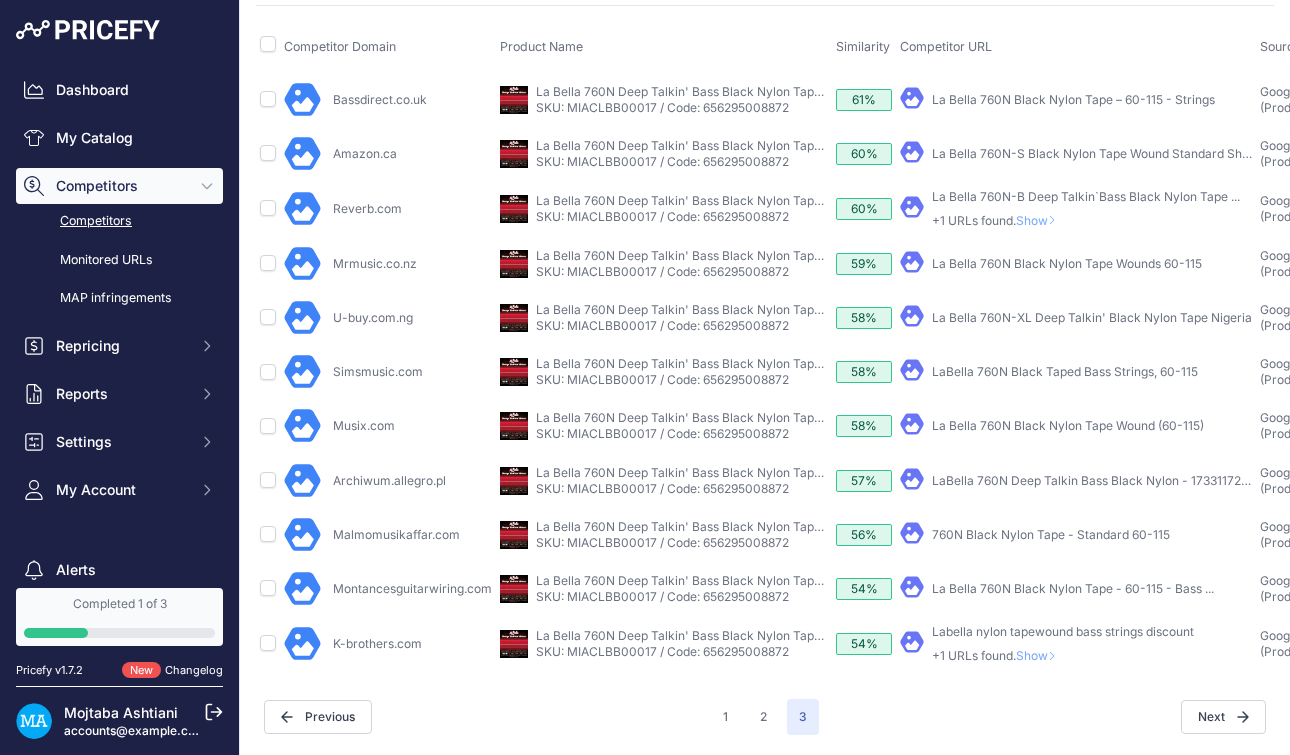 scroll, scrollTop: 228, scrollLeft: 0, axis: vertical 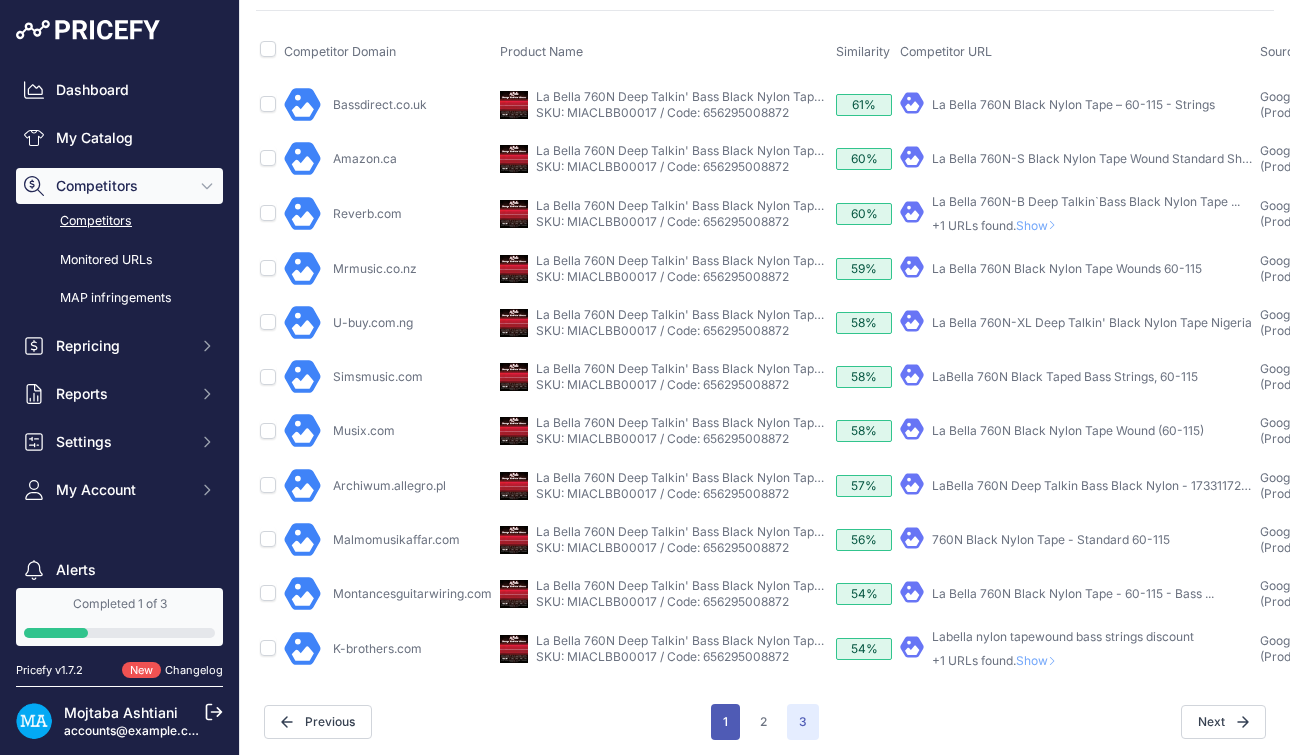 click on "1" at bounding box center [725, 722] 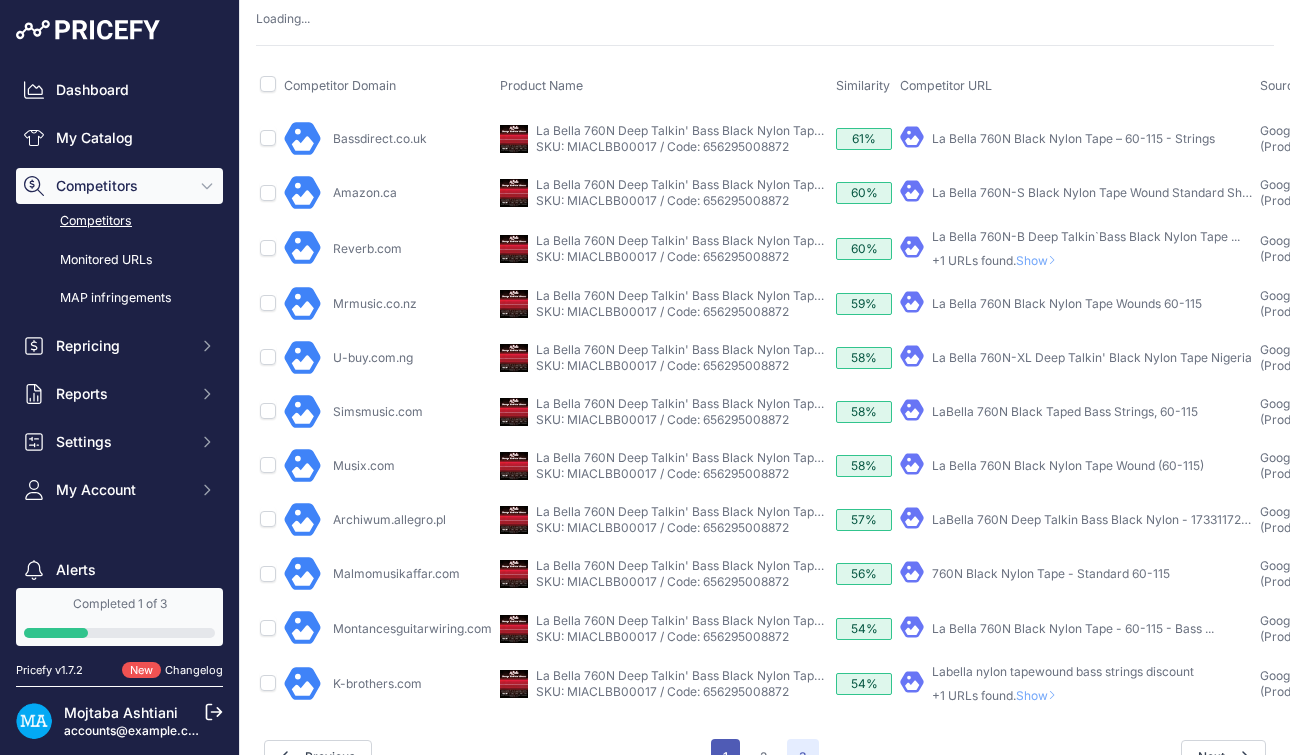 scroll, scrollTop: 262, scrollLeft: 0, axis: vertical 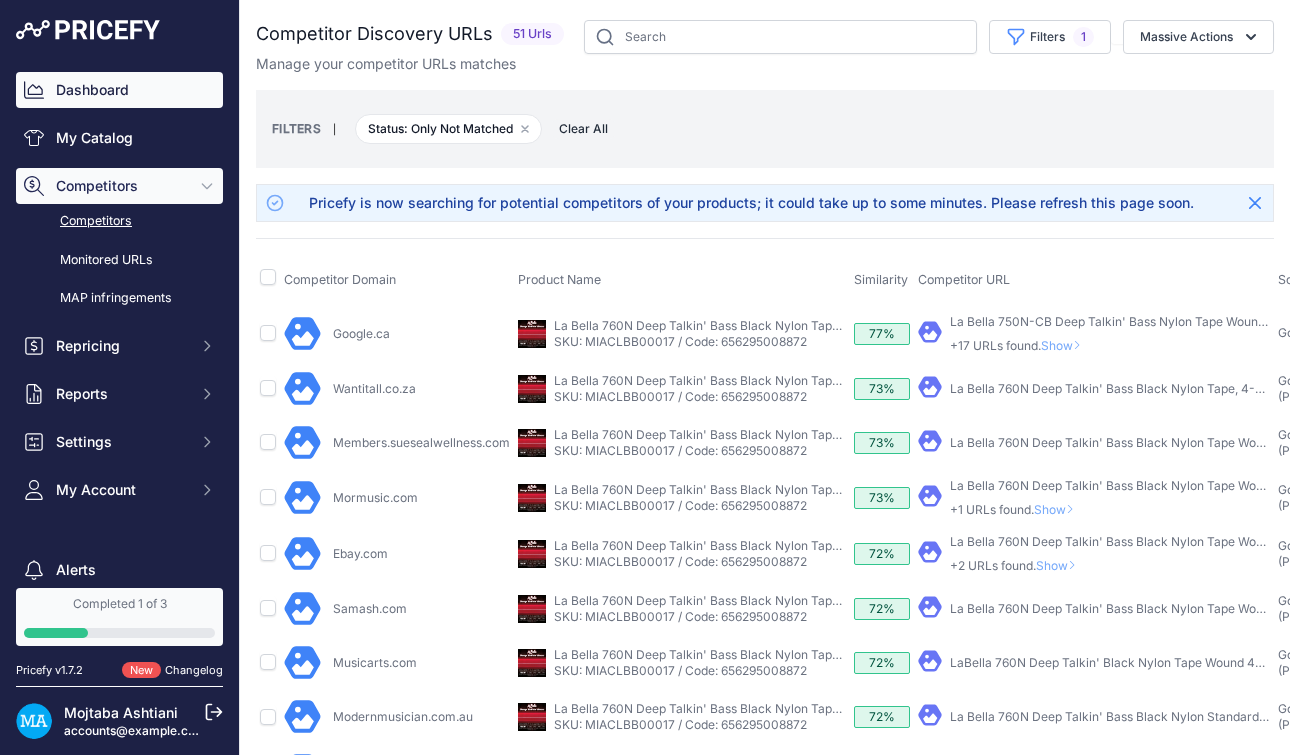 click on "Dashboard" at bounding box center (119, 90) 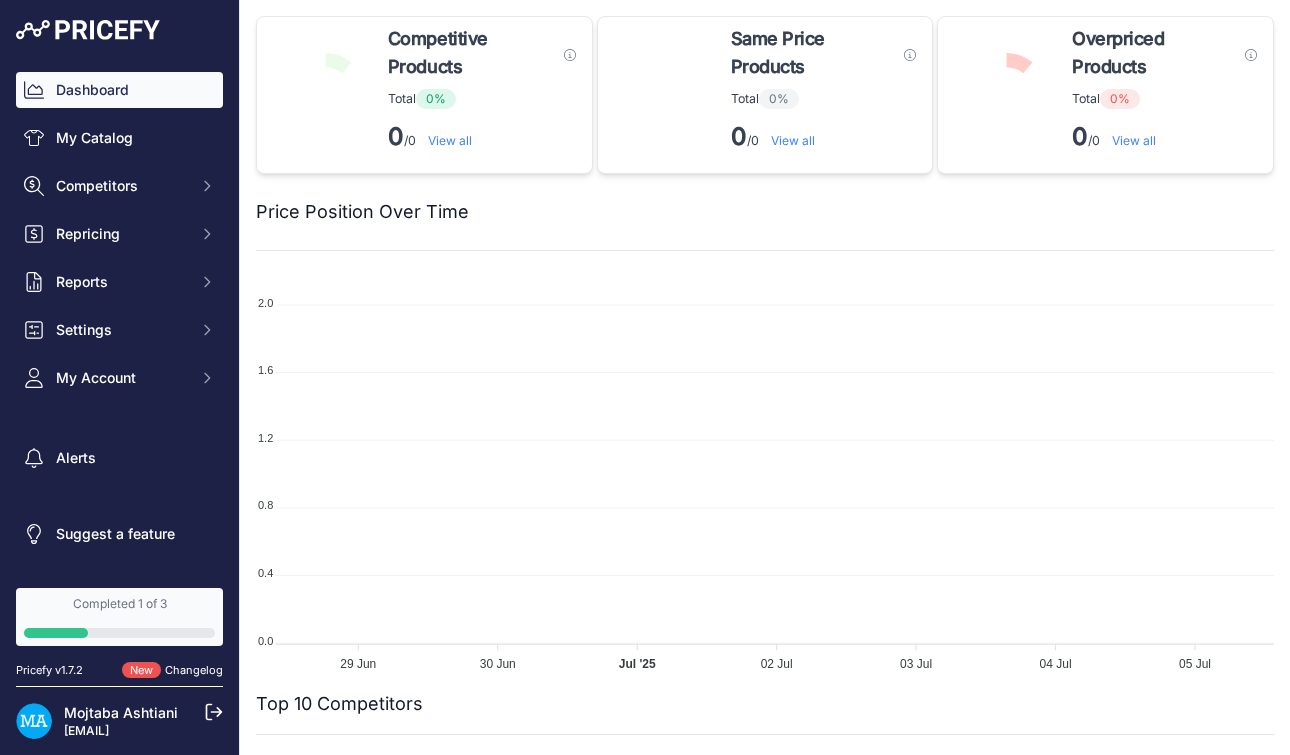 scroll, scrollTop: 0, scrollLeft: 0, axis: both 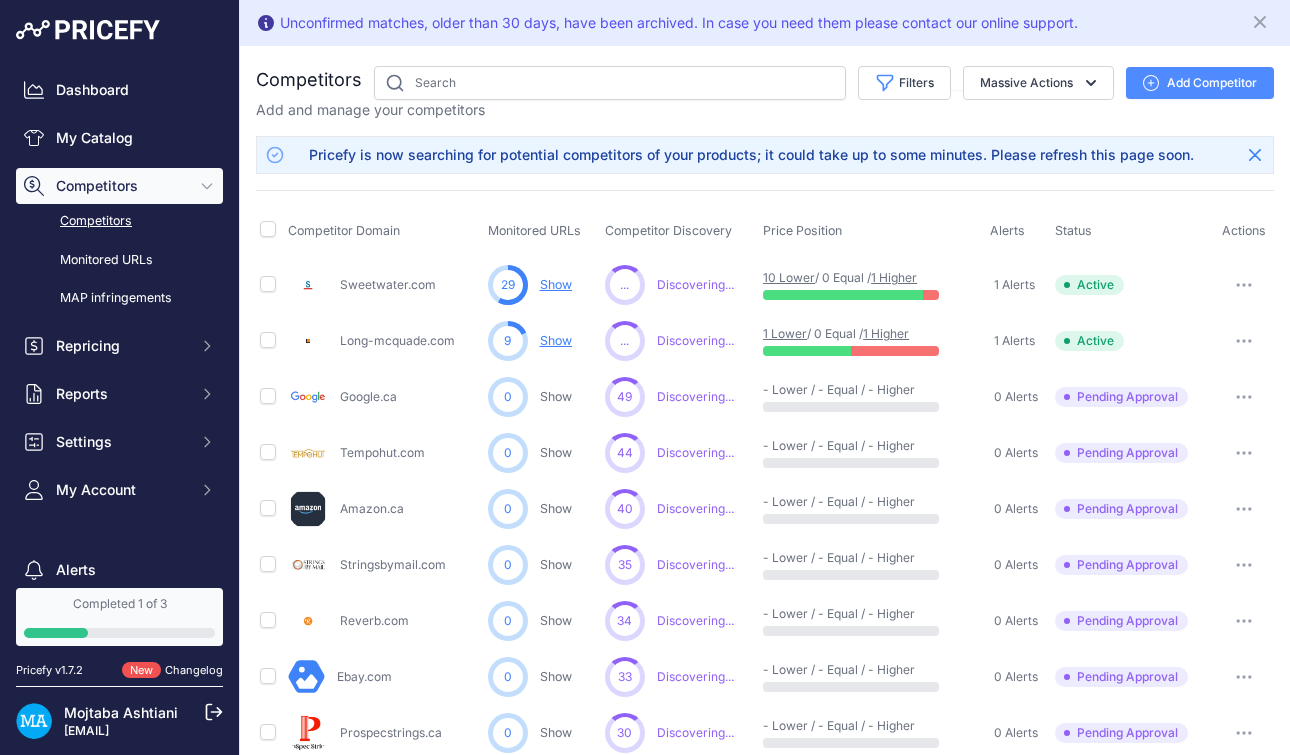 click on "10
Lower" at bounding box center [789, 277] 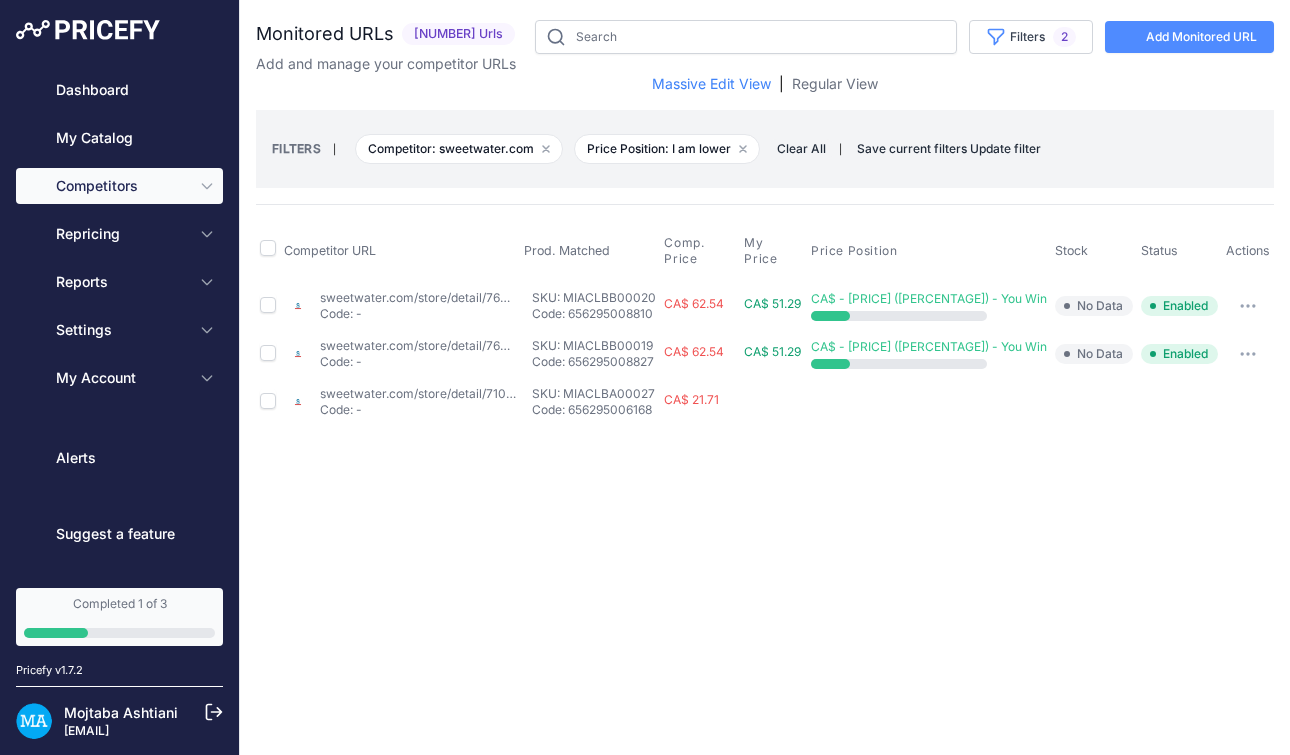 scroll, scrollTop: 0, scrollLeft: 0, axis: both 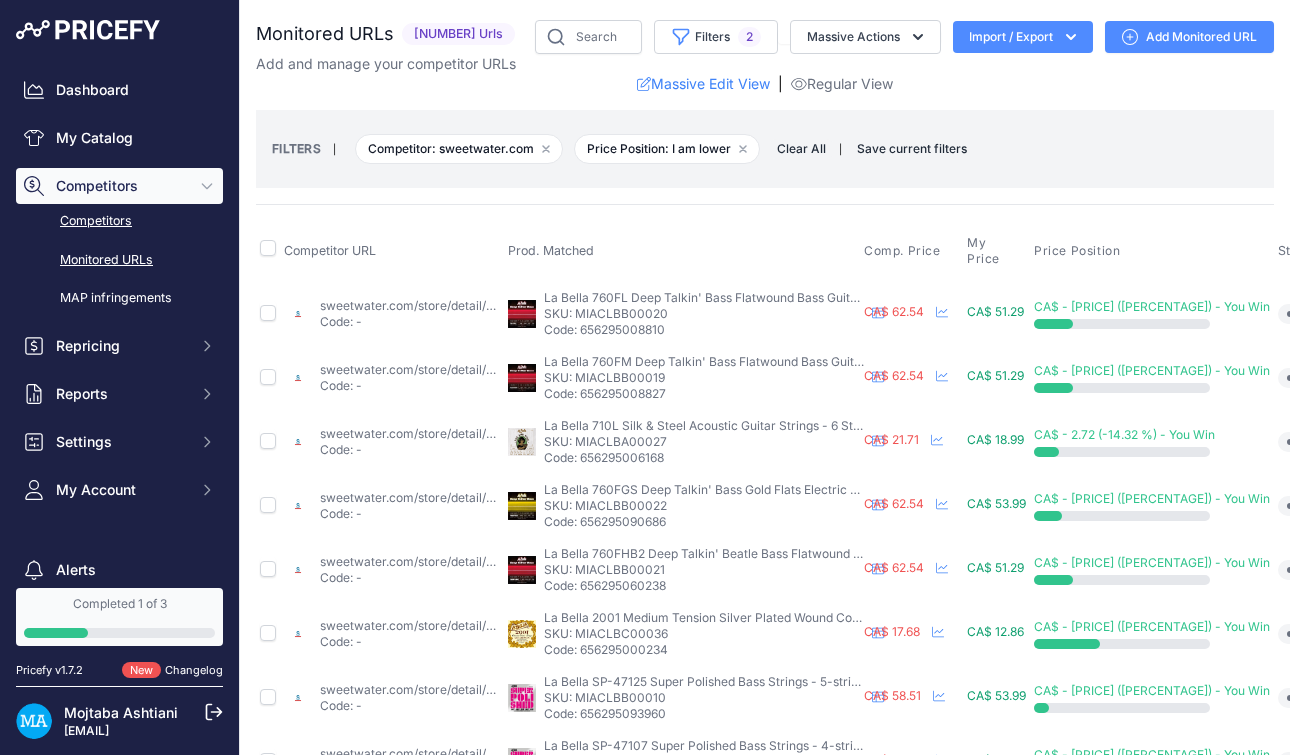 click on "Competitors" at bounding box center [119, 221] 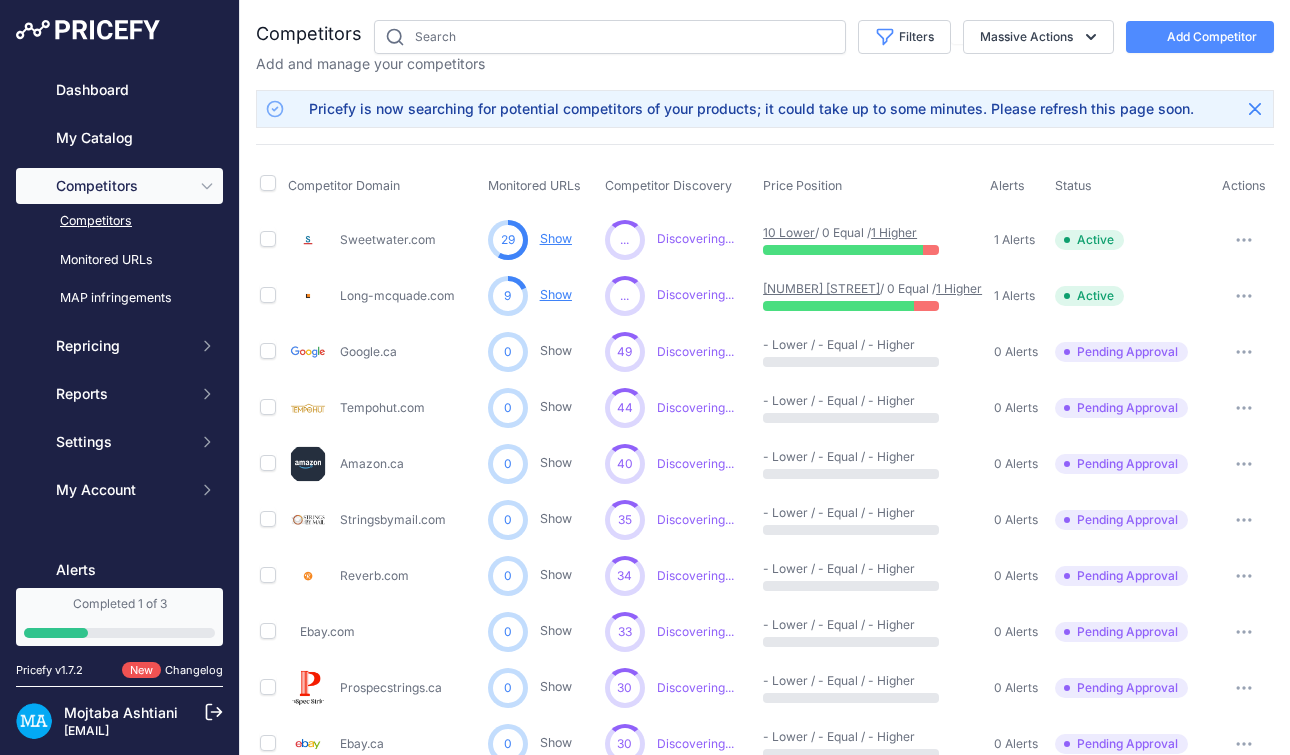 scroll, scrollTop: 0, scrollLeft: 0, axis: both 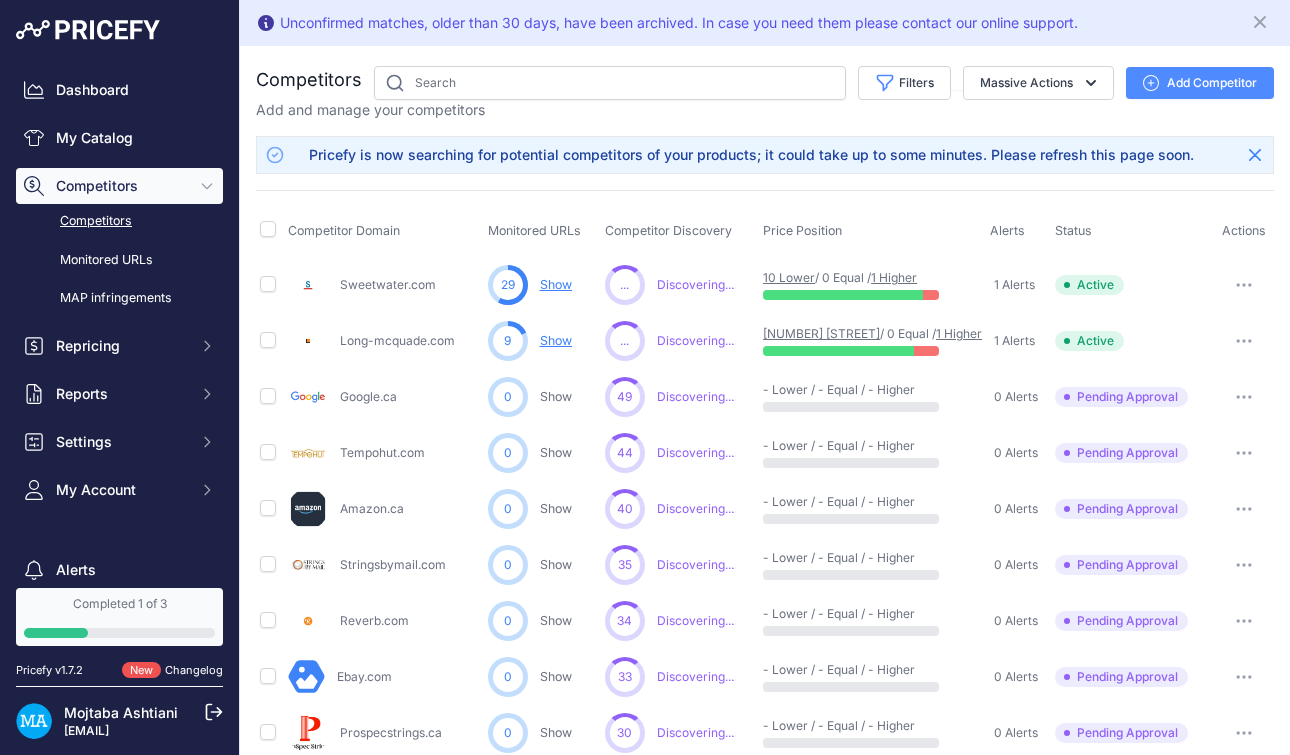 click on "1
Higher" at bounding box center (959, 333) 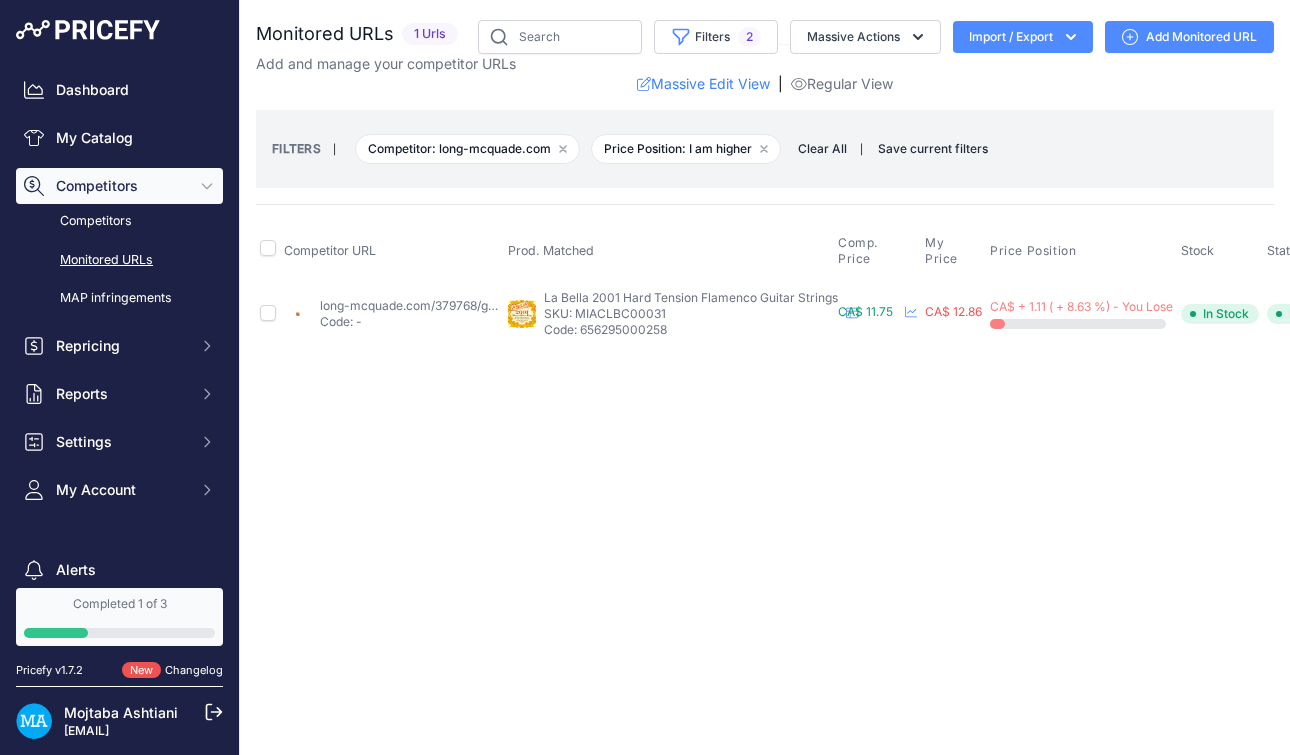 scroll, scrollTop: 0, scrollLeft: 0, axis: both 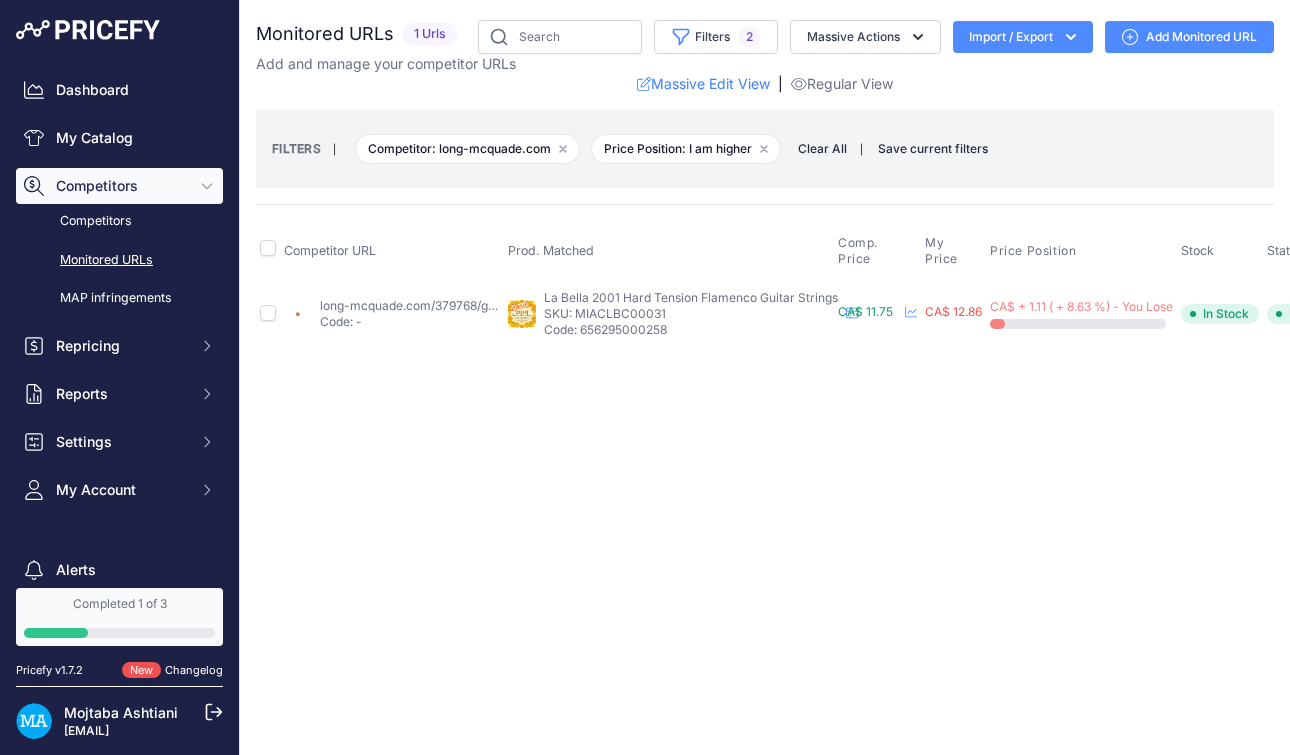 click on "Competitors" at bounding box center (121, 186) 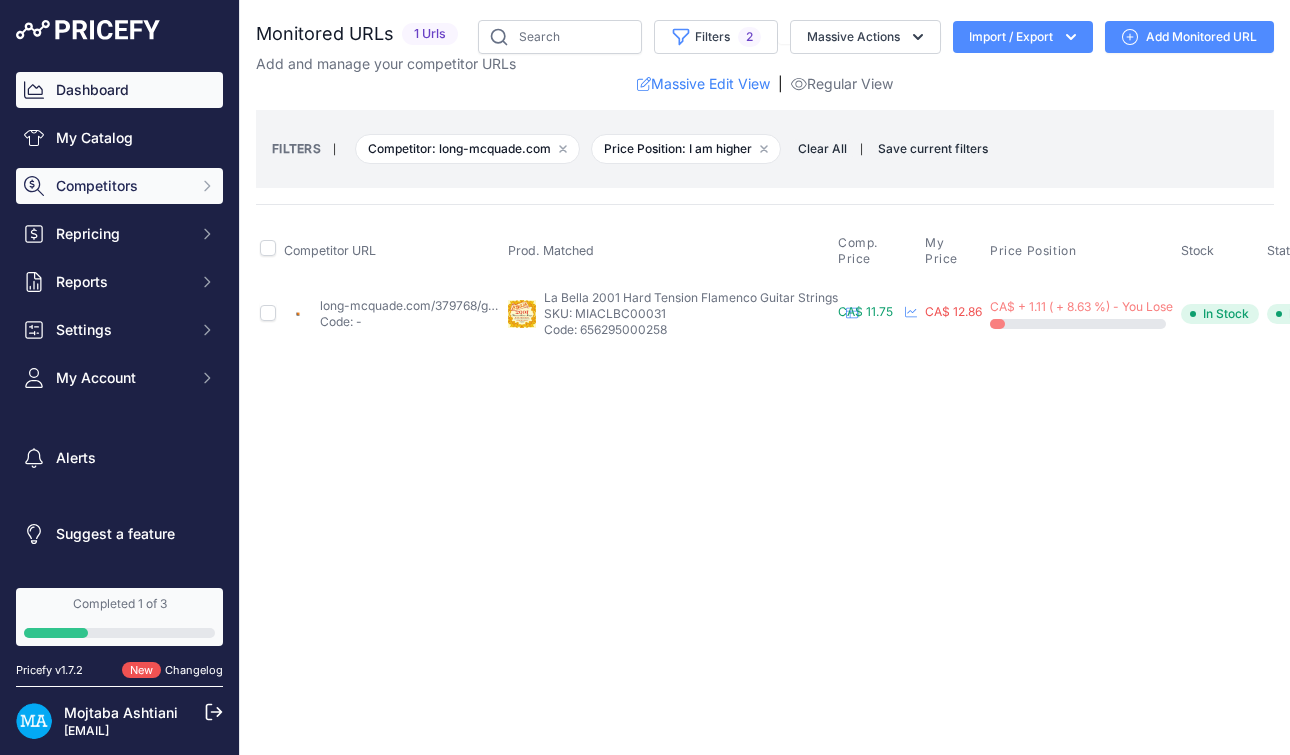 click on "Dashboard" at bounding box center (119, 90) 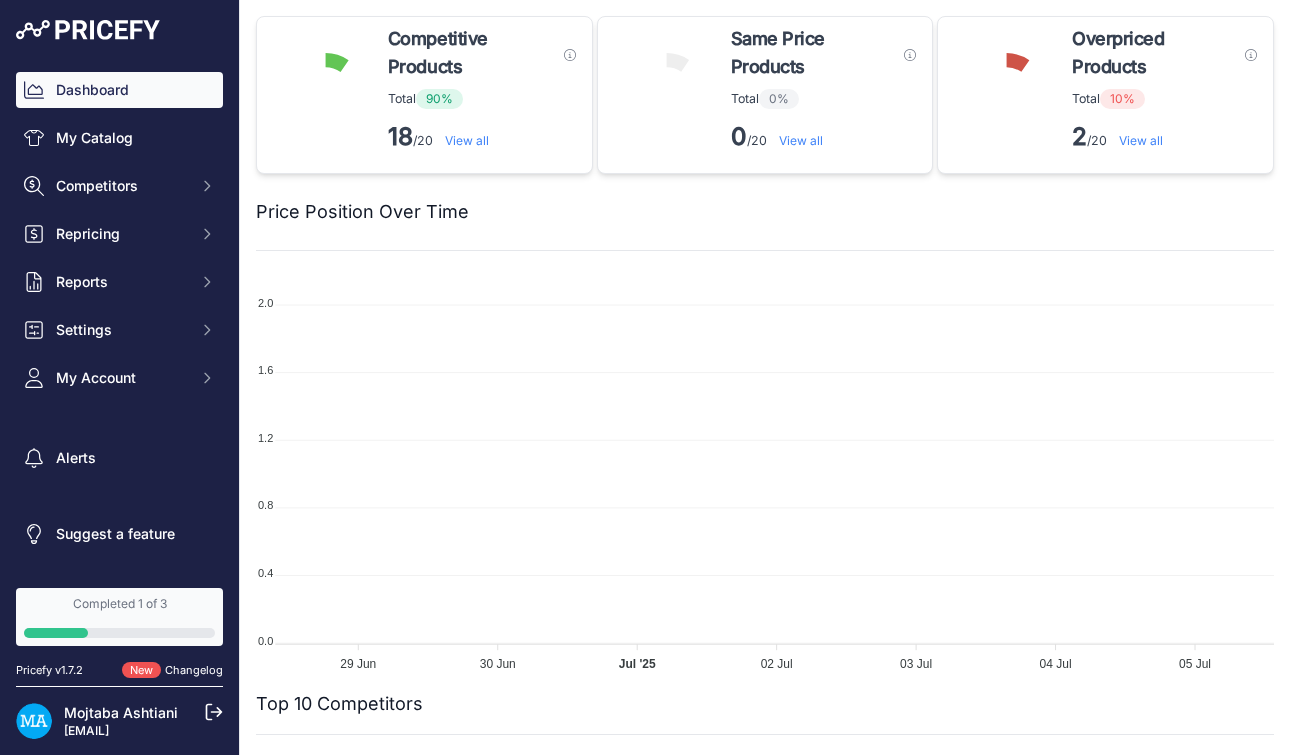 scroll, scrollTop: 0, scrollLeft: 0, axis: both 